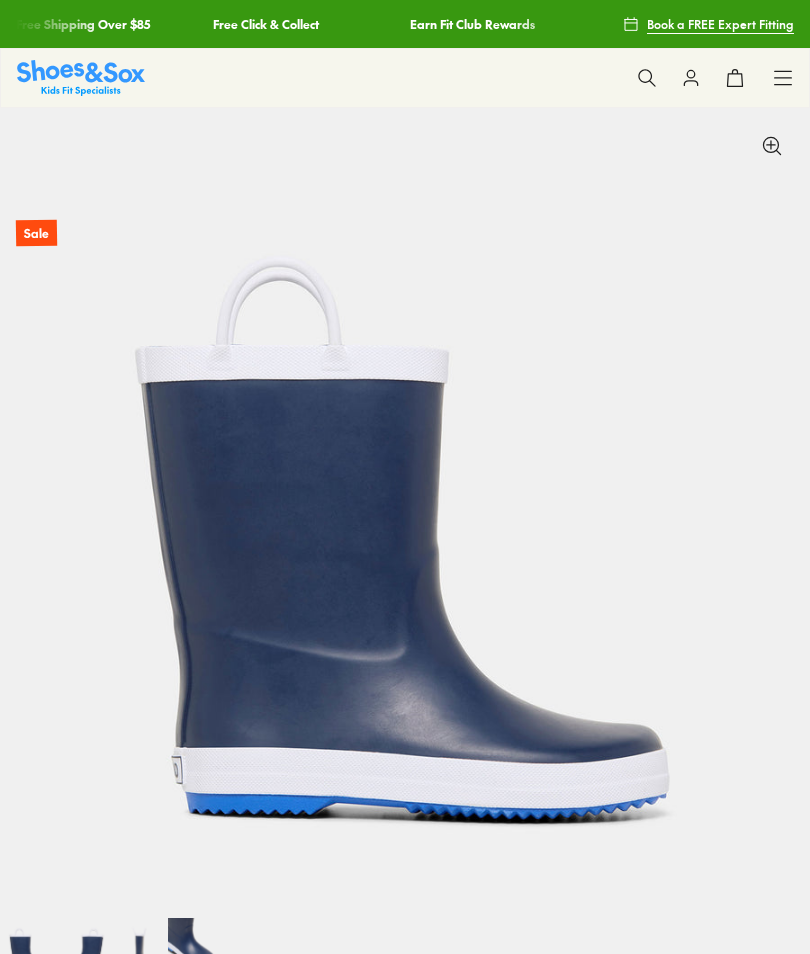 select on "*" 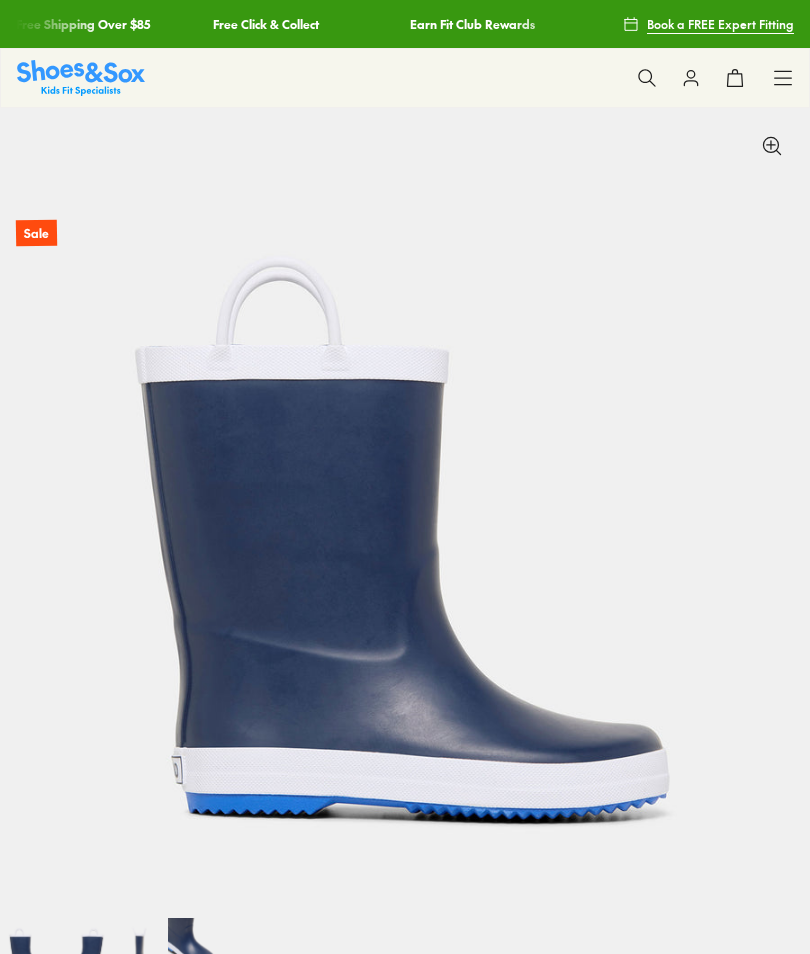 scroll, scrollTop: 451, scrollLeft: 0, axis: vertical 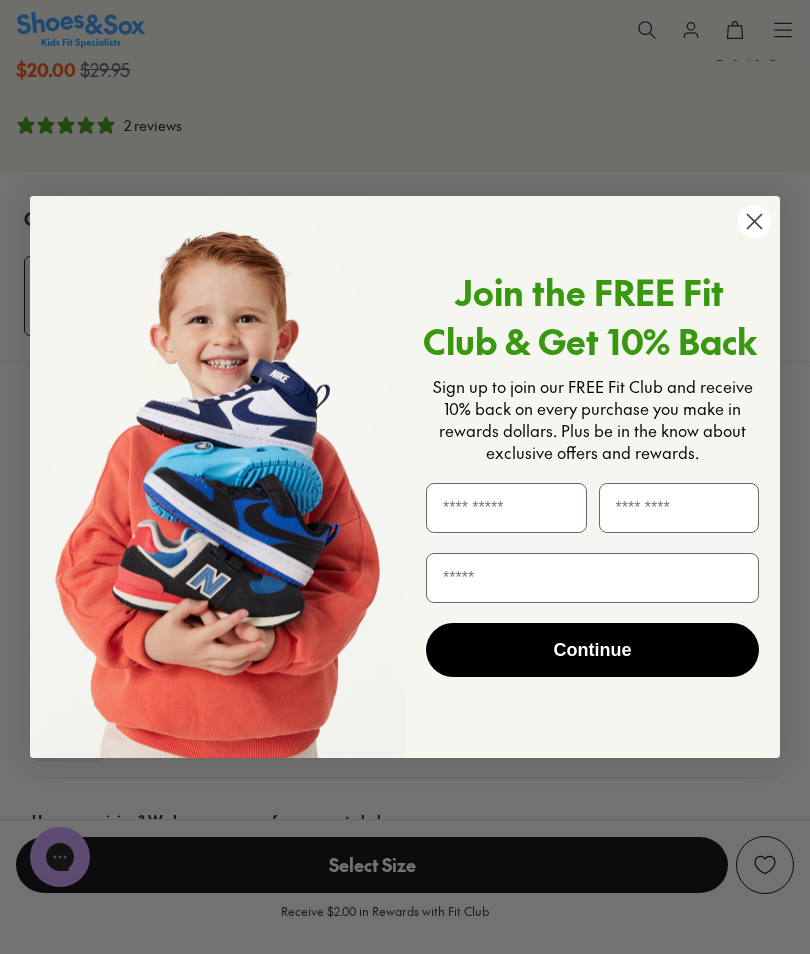 click 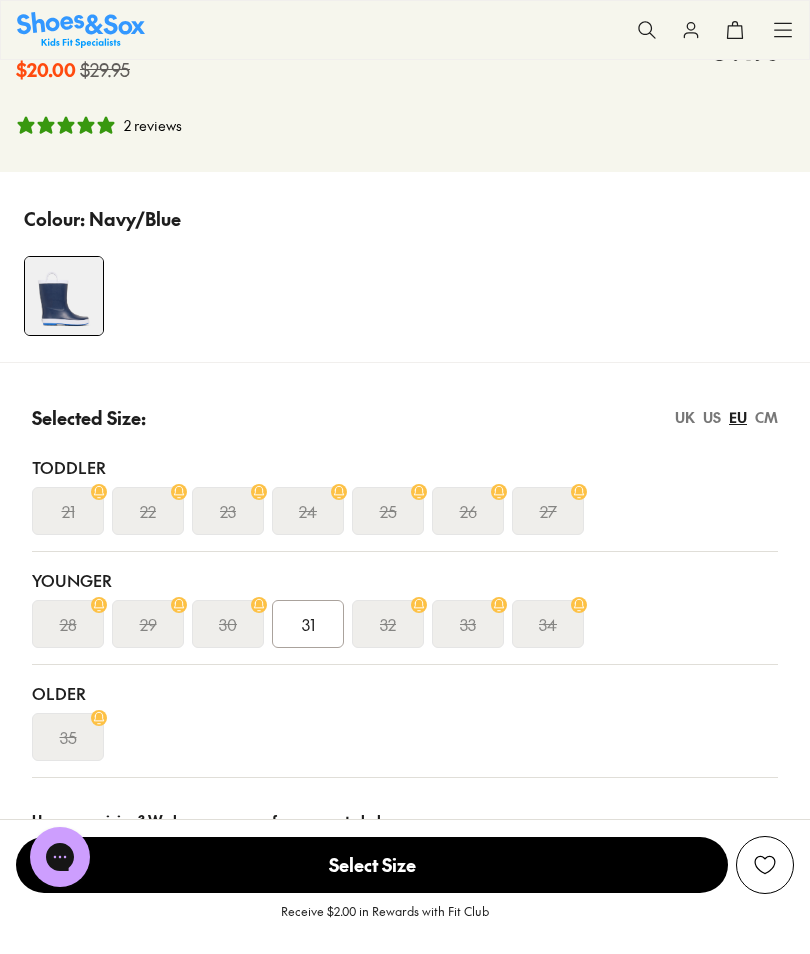 click on "34" at bounding box center [548, 624] 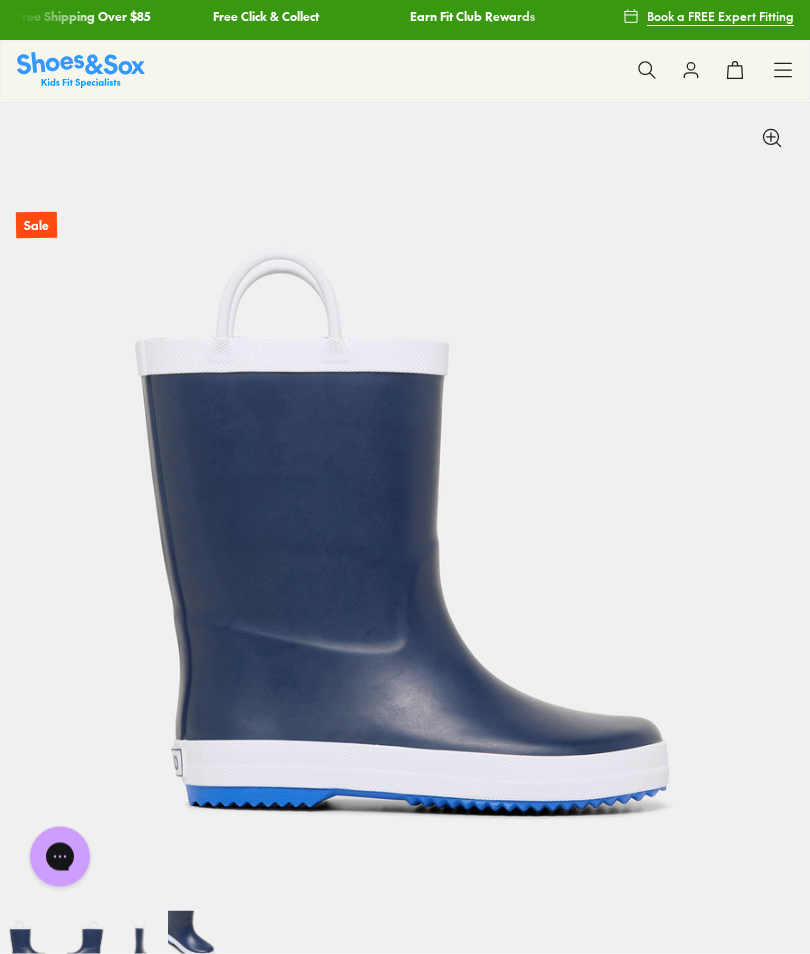 scroll, scrollTop: 0, scrollLeft: 0, axis: both 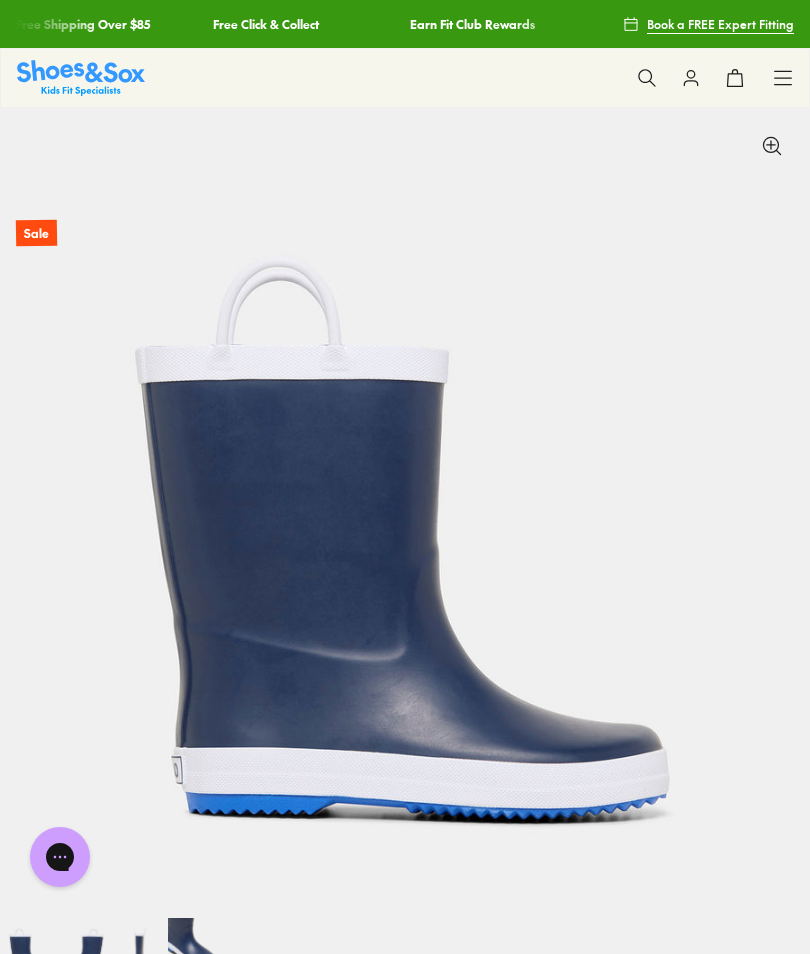 click 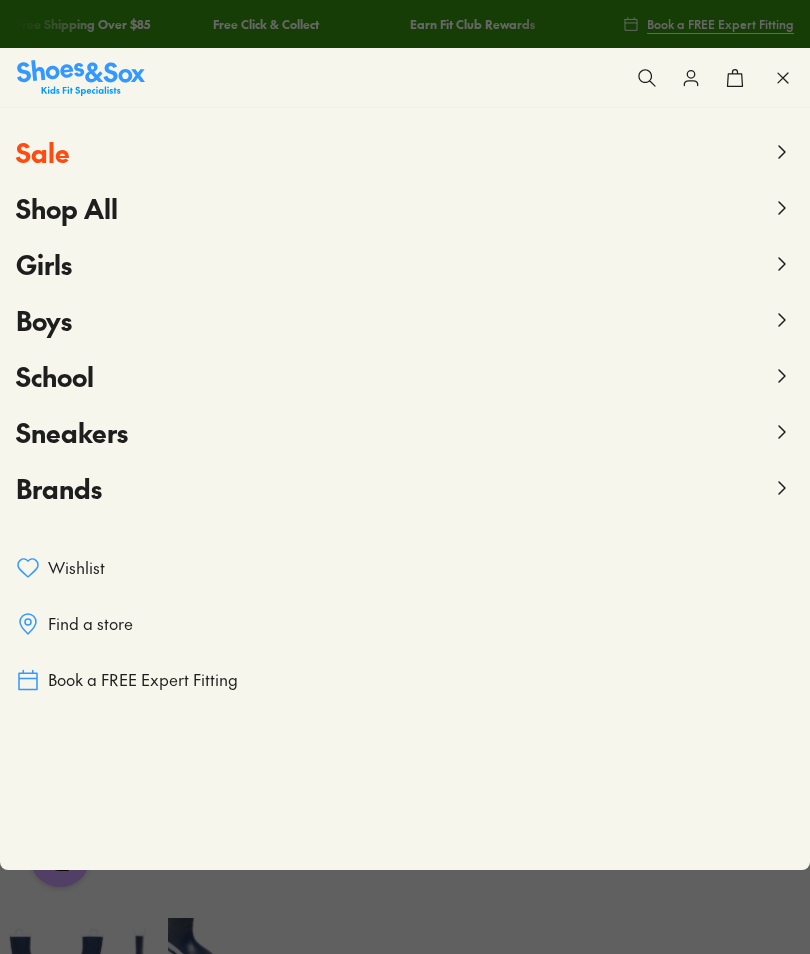 click on "Boys" at bounding box center [405, 320] 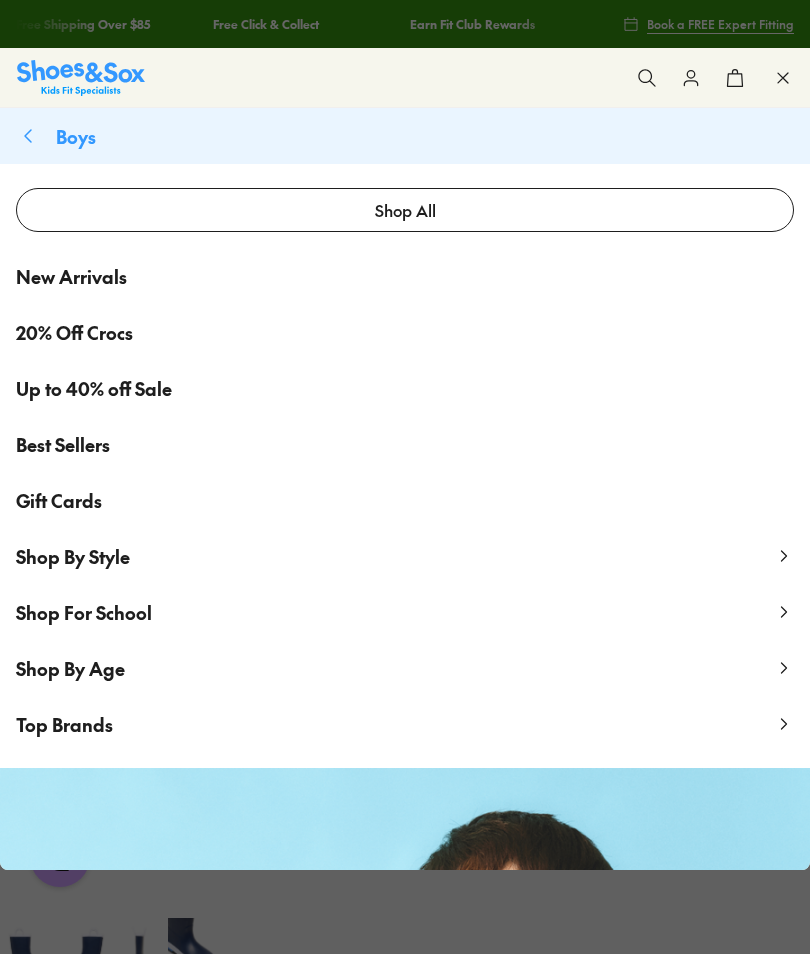 click on "Shop By Style" at bounding box center [73, 556] 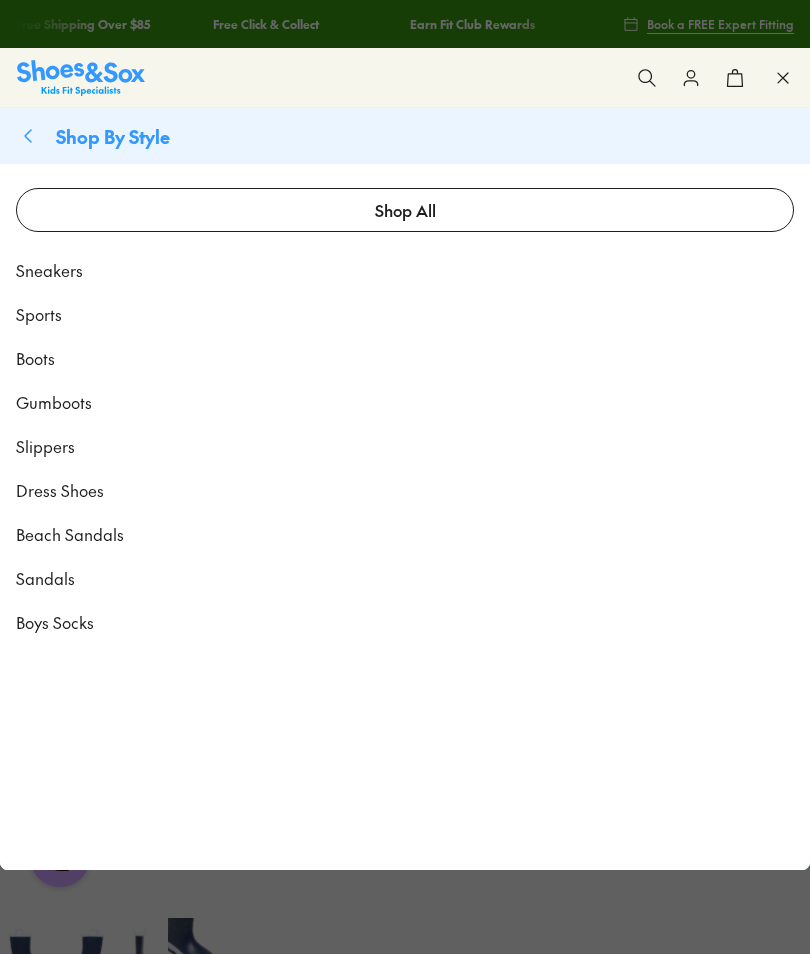 click on "Gumboots" at bounding box center (54, 402) 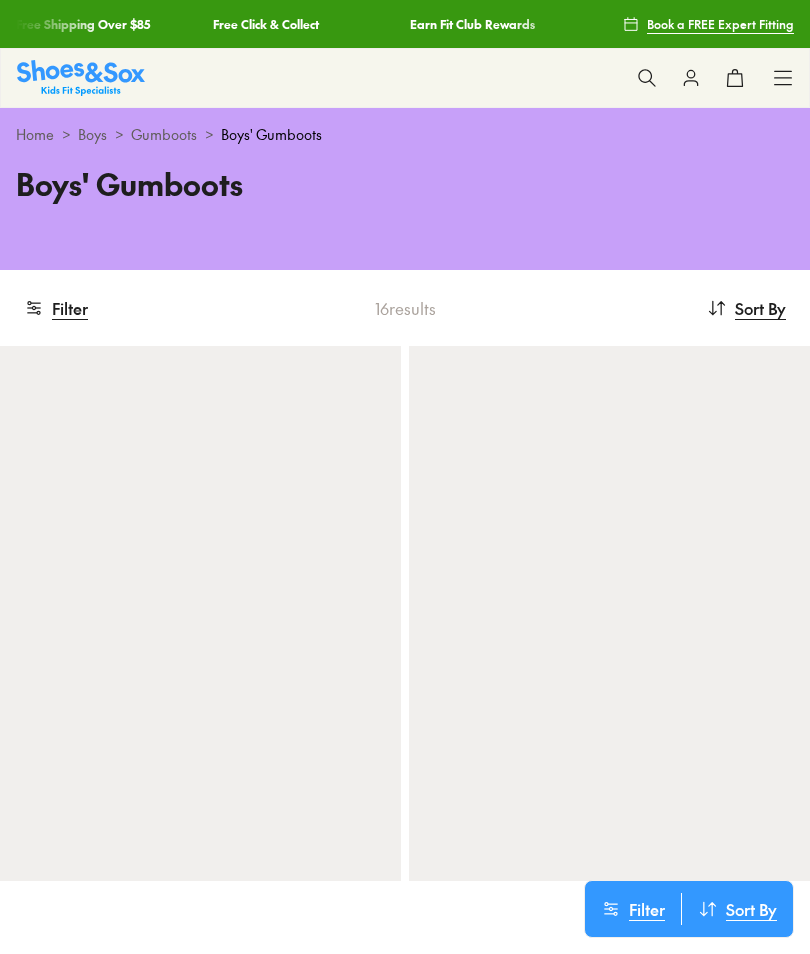 scroll, scrollTop: 0, scrollLeft: 0, axis: both 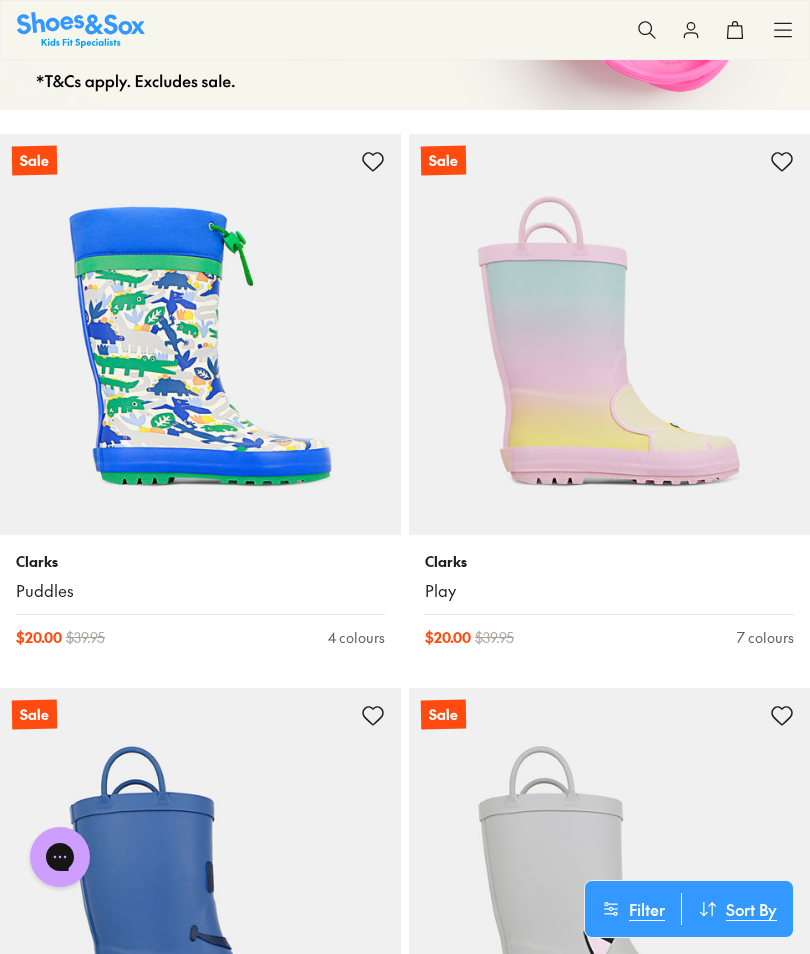 click at bounding box center (200, 334) 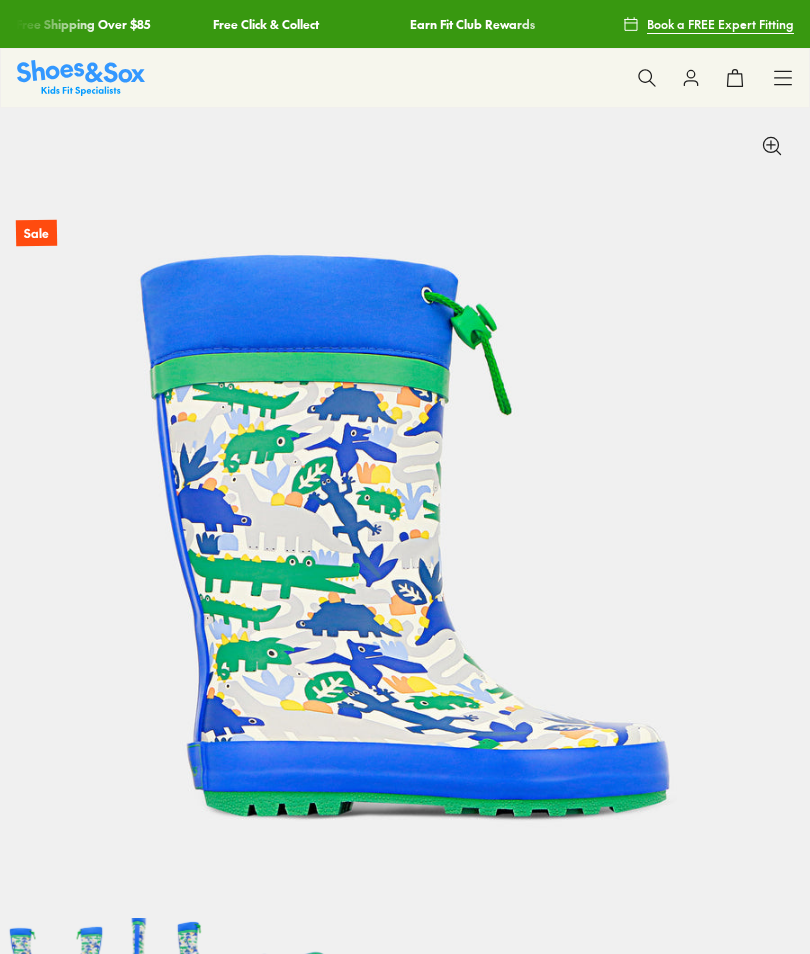 scroll, scrollTop: 0, scrollLeft: 0, axis: both 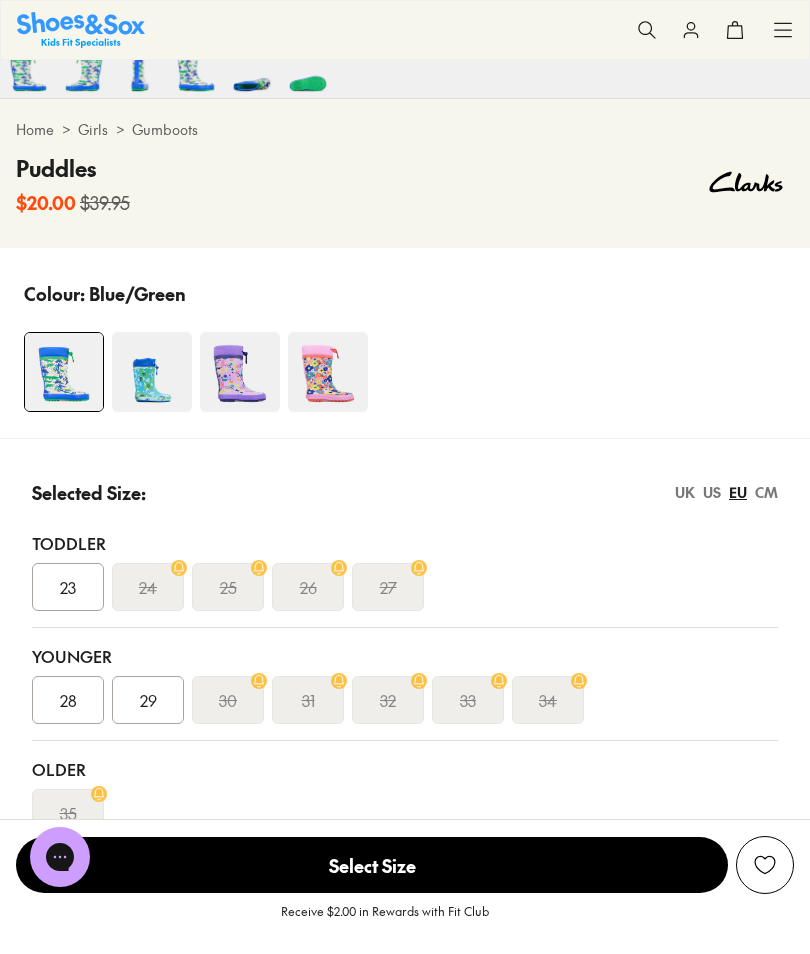 click at bounding box center (240, 372) 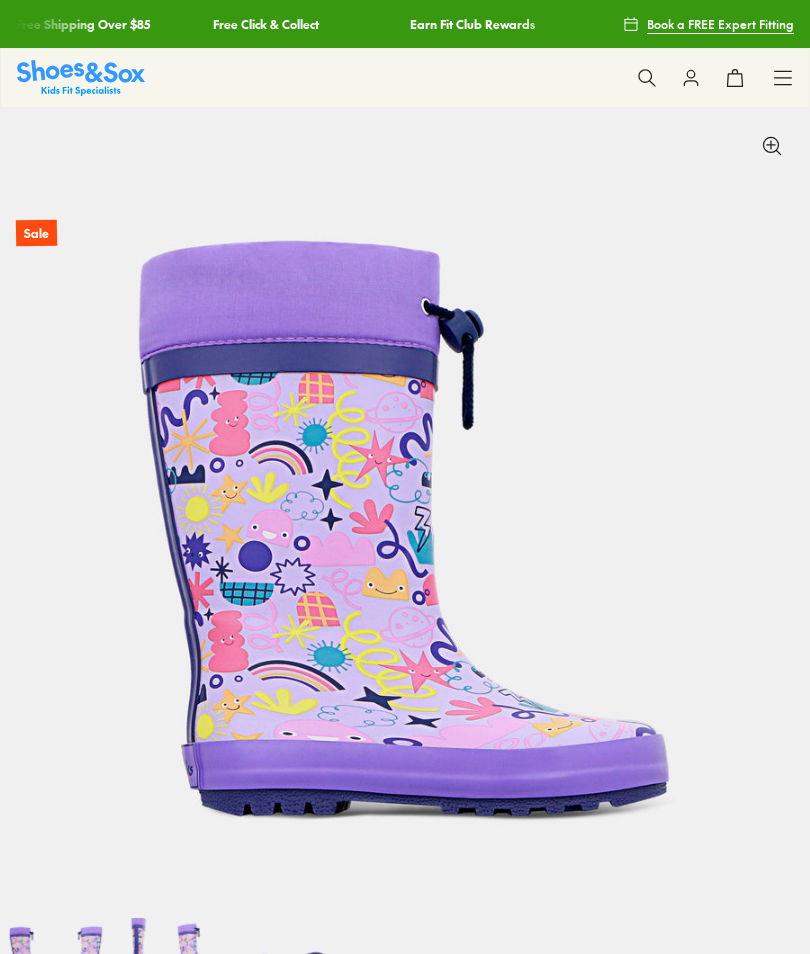 scroll, scrollTop: 0, scrollLeft: 0, axis: both 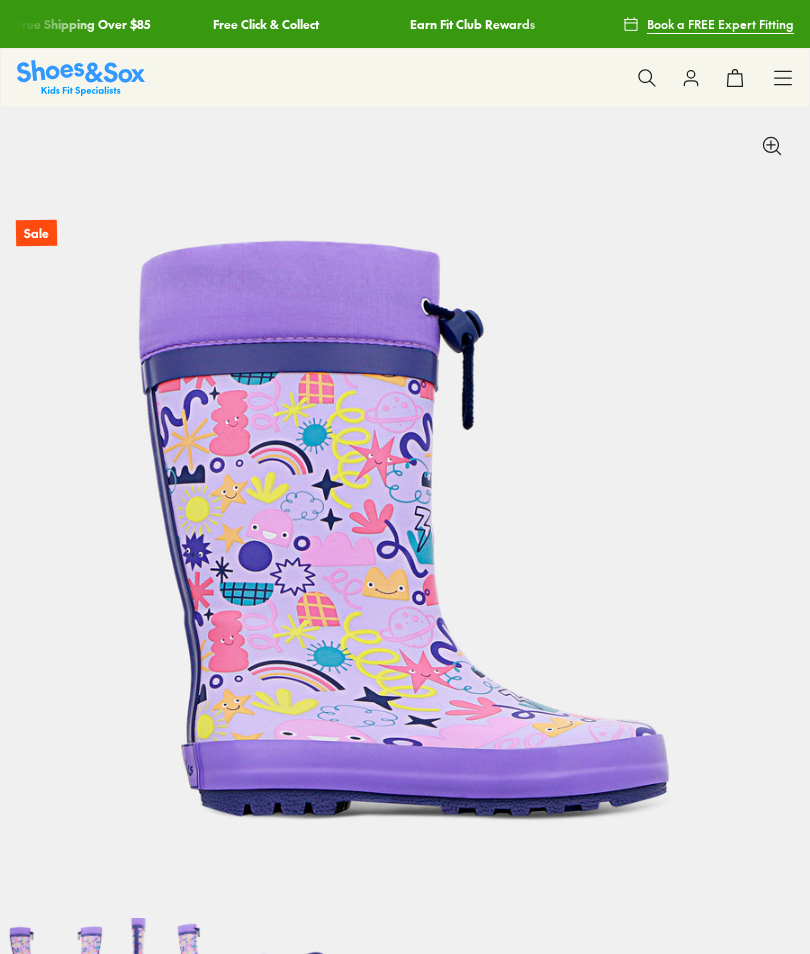 select on "*" 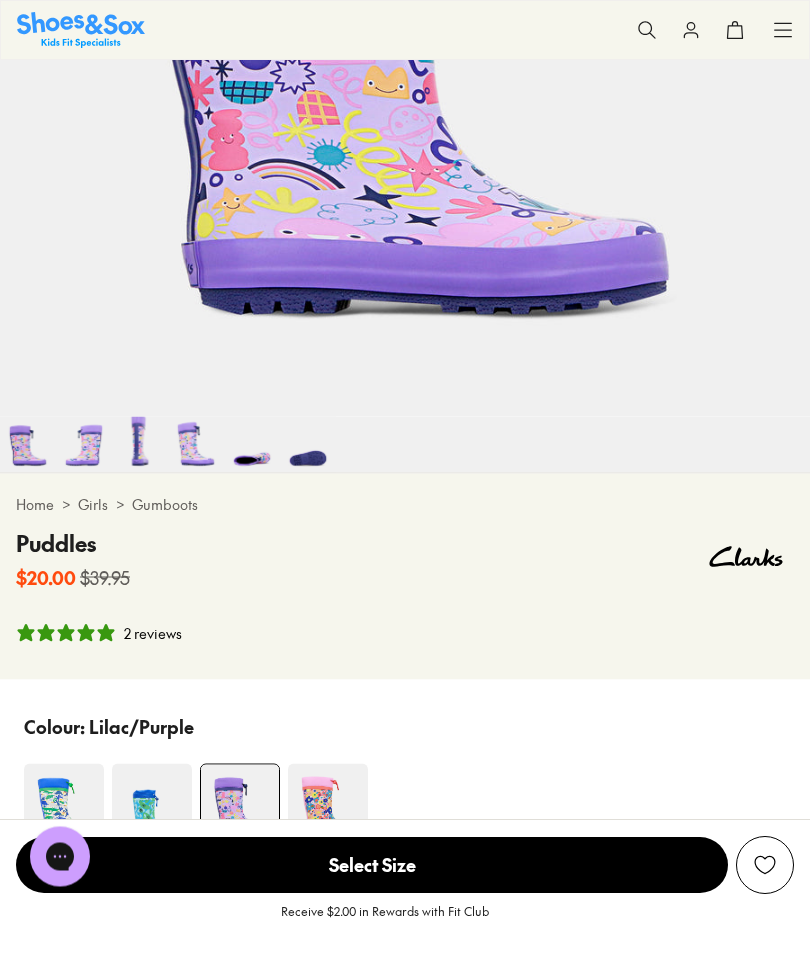 scroll, scrollTop: 503, scrollLeft: 0, axis: vertical 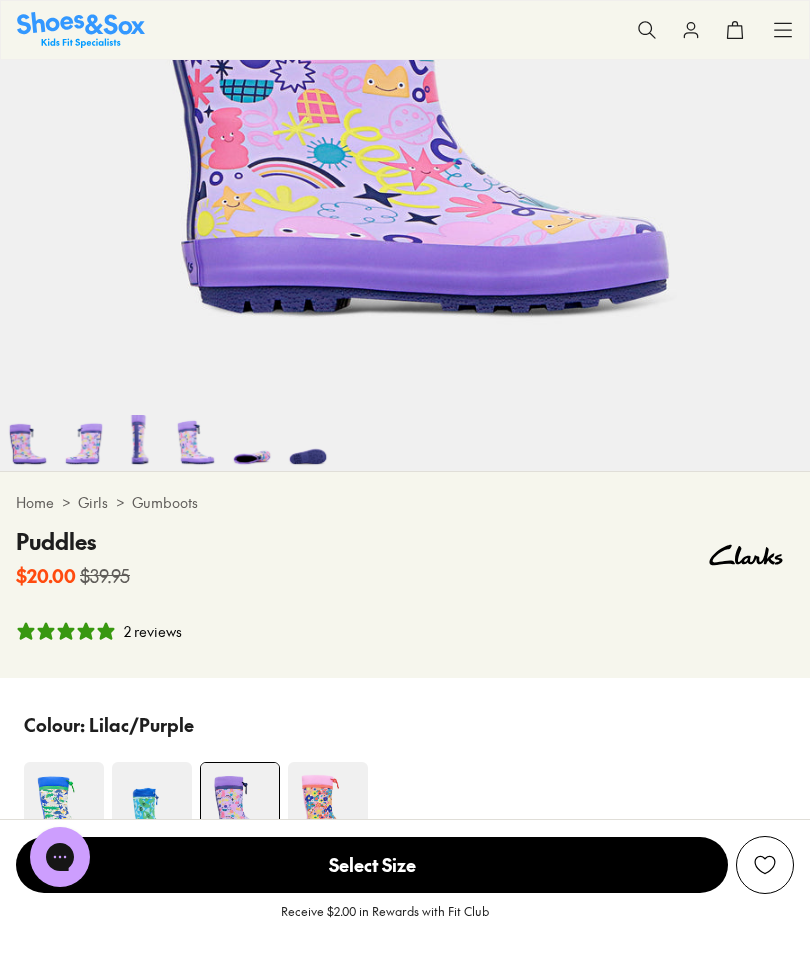 click at bounding box center [152, 802] 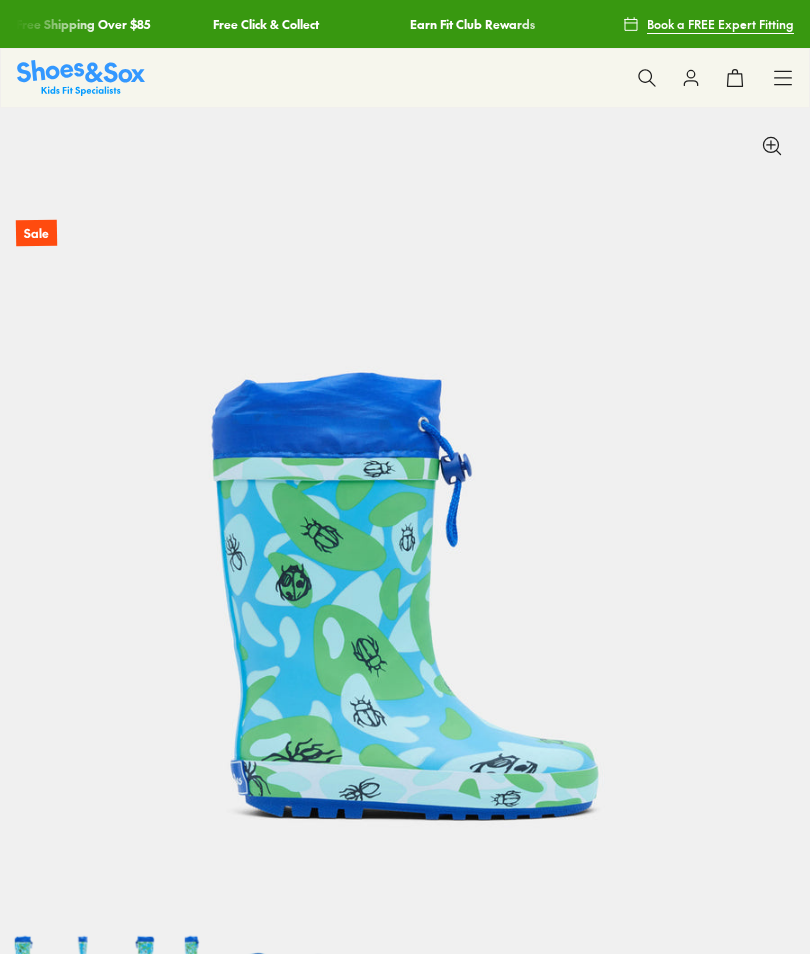 scroll, scrollTop: 0, scrollLeft: 0, axis: both 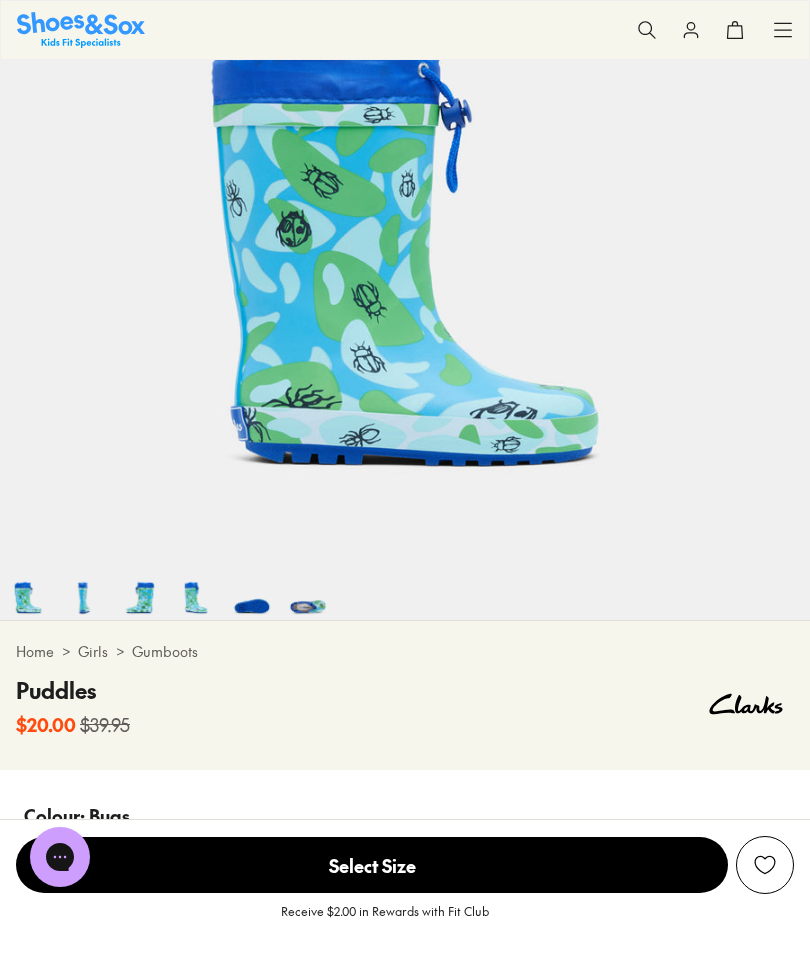 click on "Gumboots" at bounding box center [165, 651] 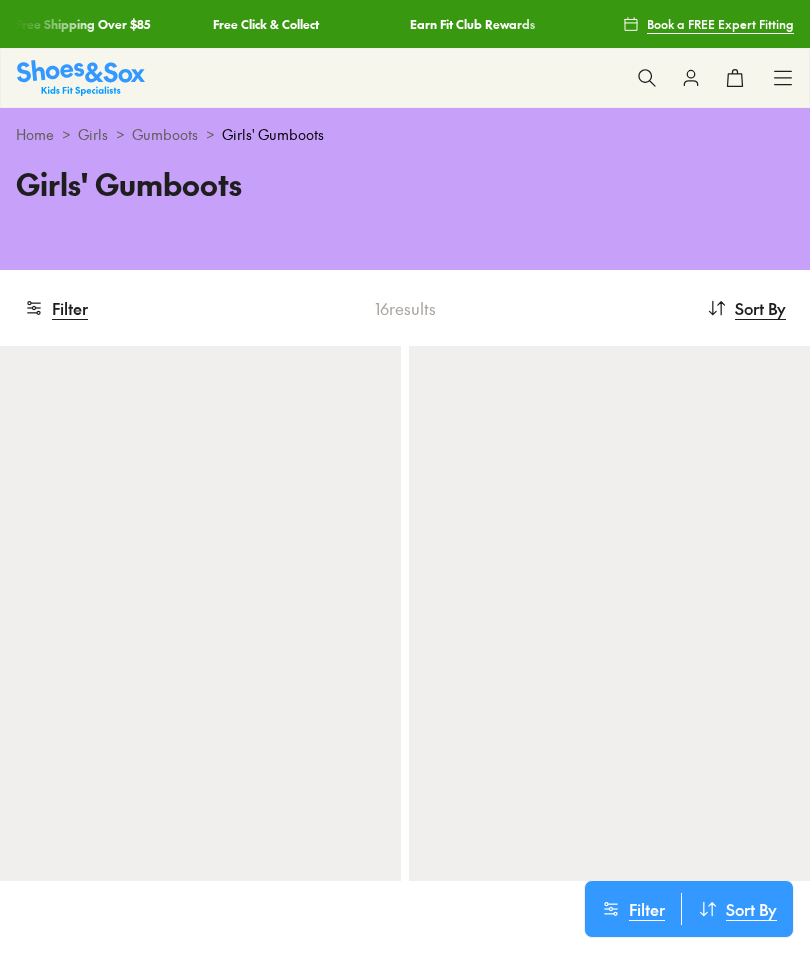 scroll, scrollTop: 0, scrollLeft: 0, axis: both 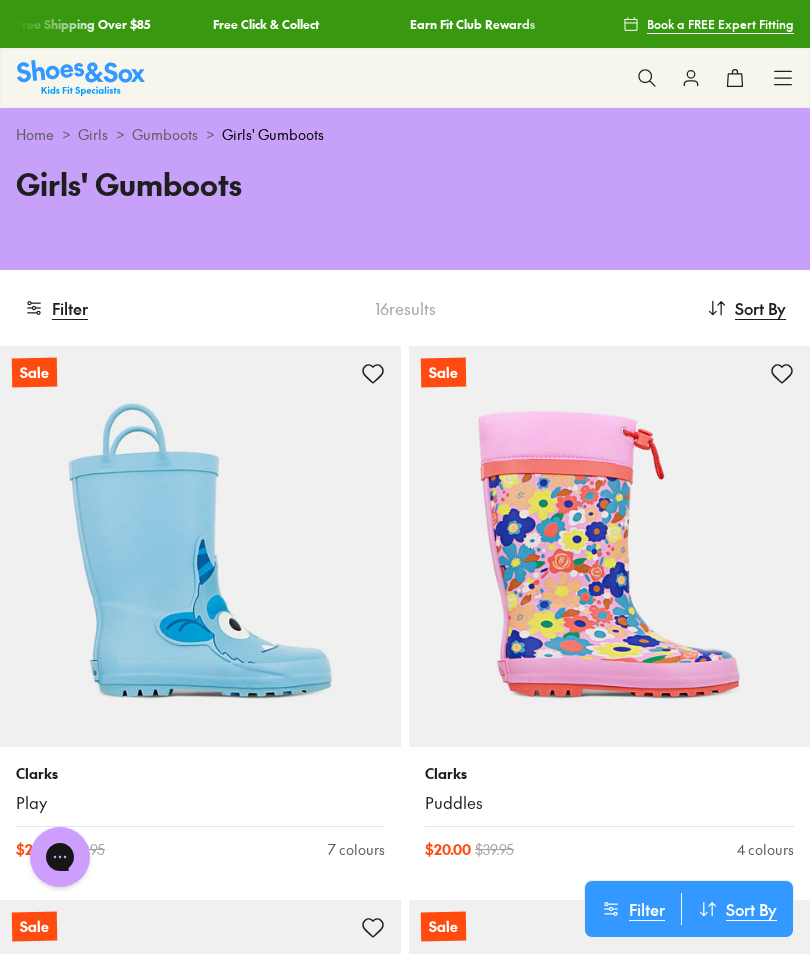 click on "Gumboots" at bounding box center (165, 134) 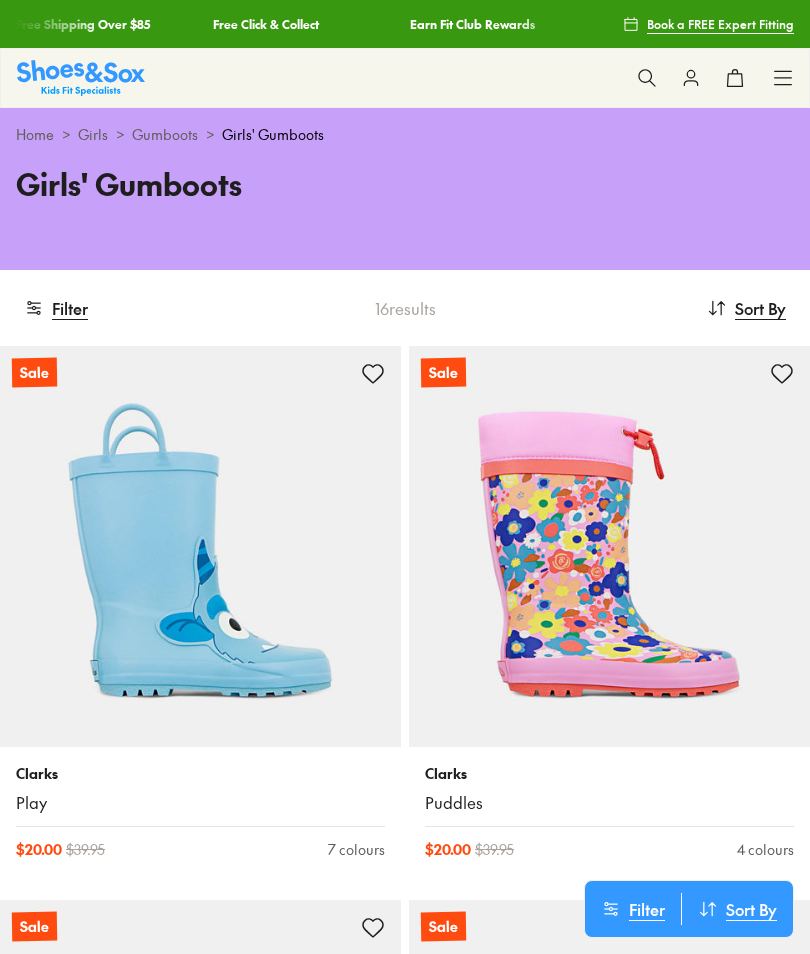 scroll, scrollTop: 0, scrollLeft: 0, axis: both 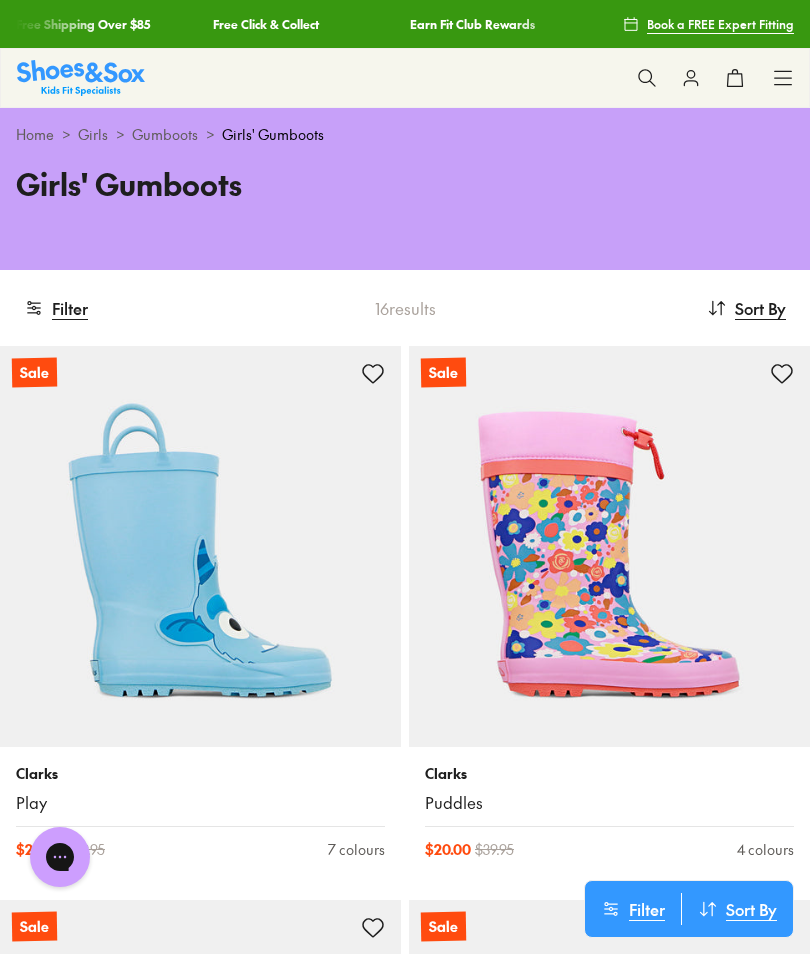 click on "Sort By" at bounding box center [760, 308] 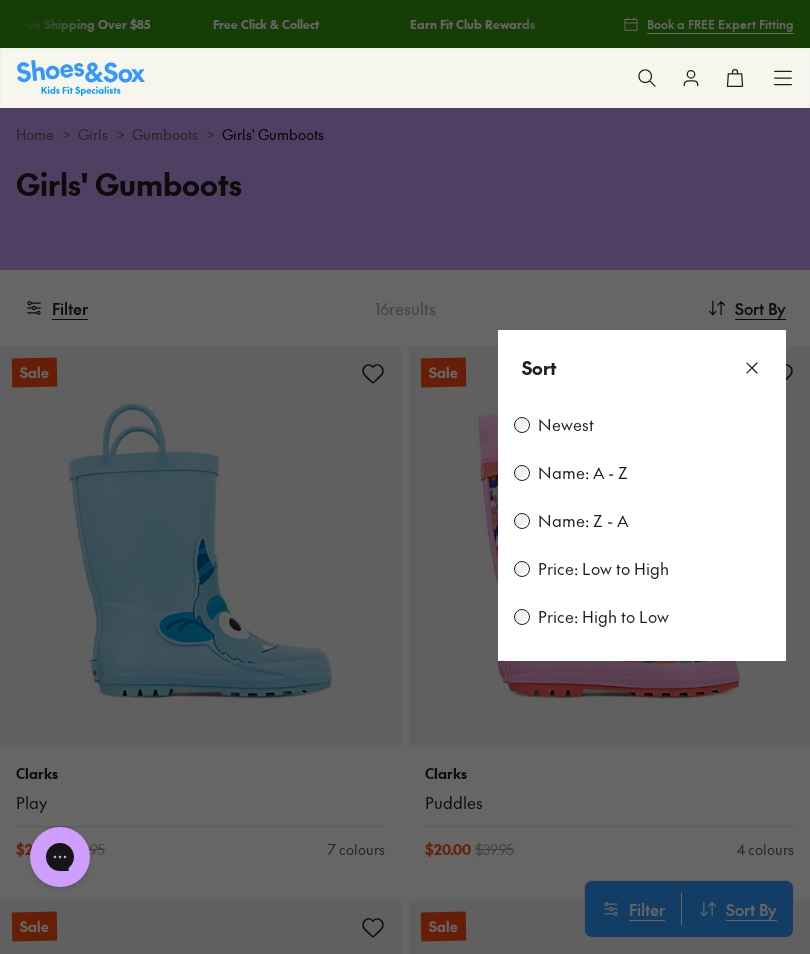 click 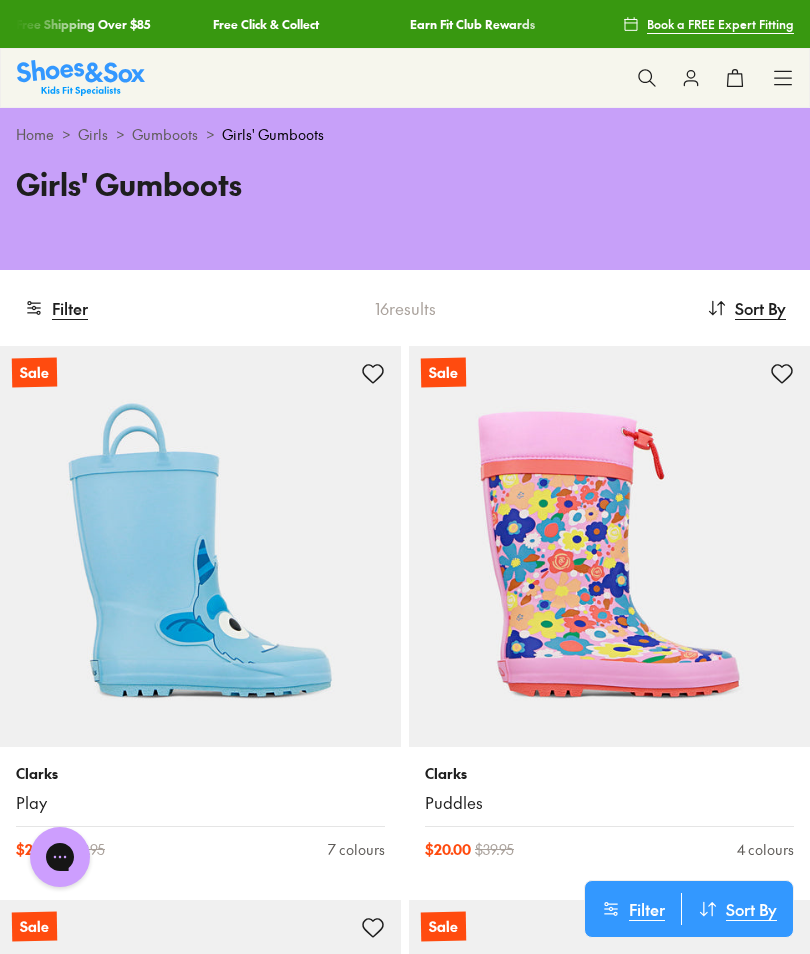 click on "Filter" at bounding box center (56, 308) 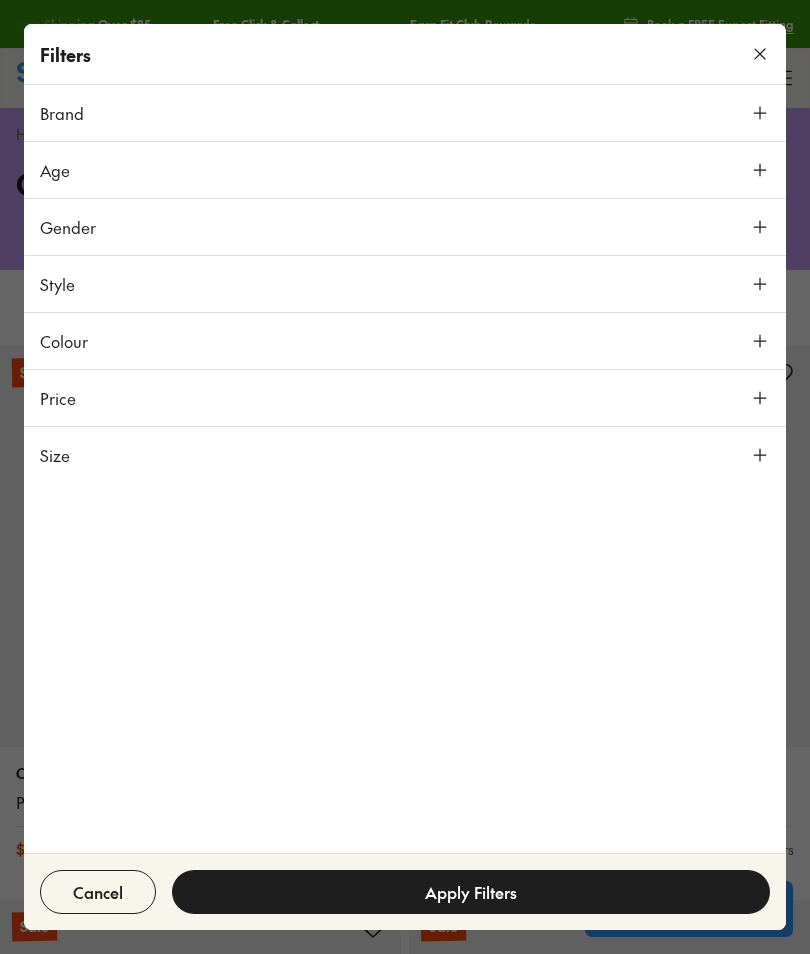 click 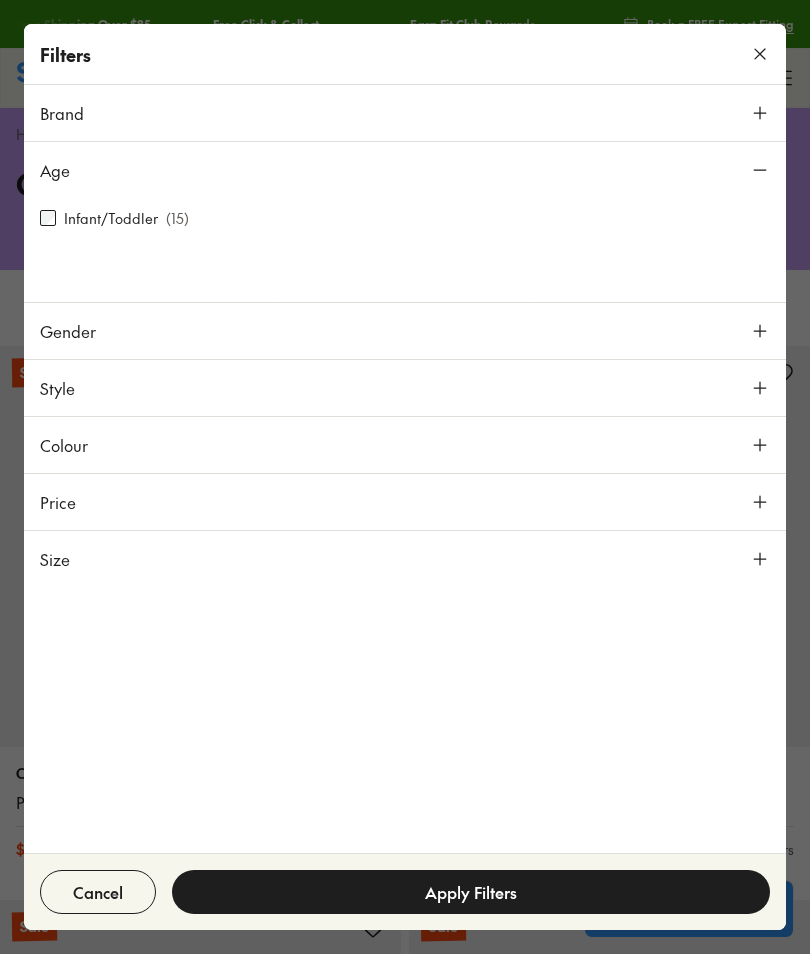 click on "Gender" at bounding box center (405, 331) 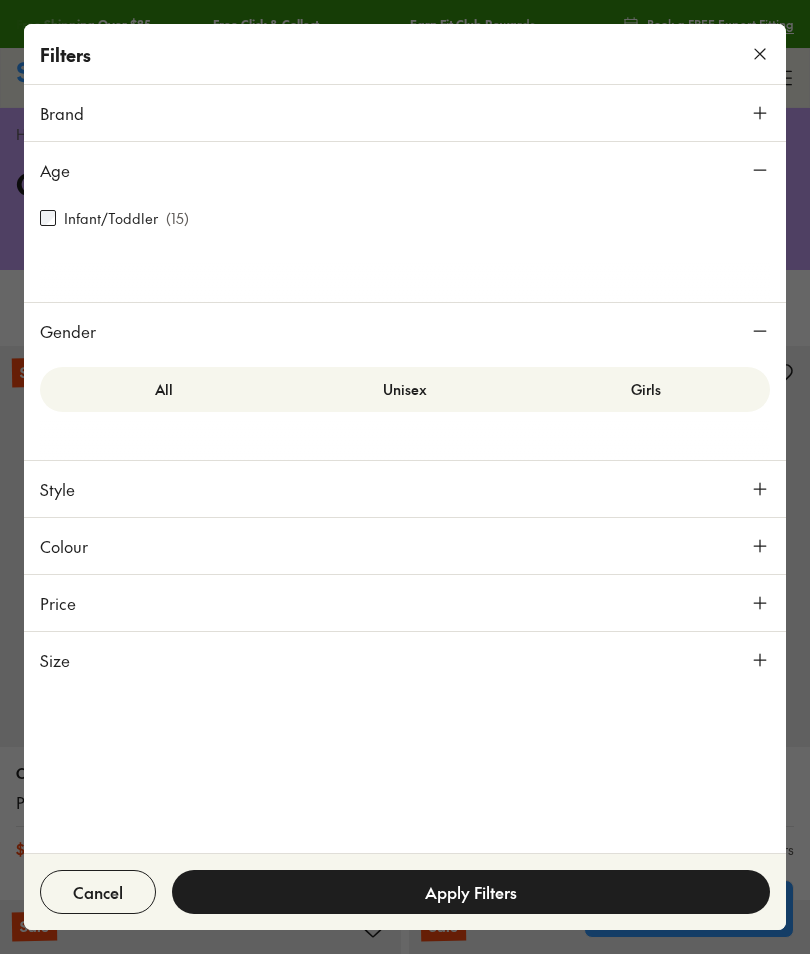 click on "Unisex" at bounding box center [405, 389] 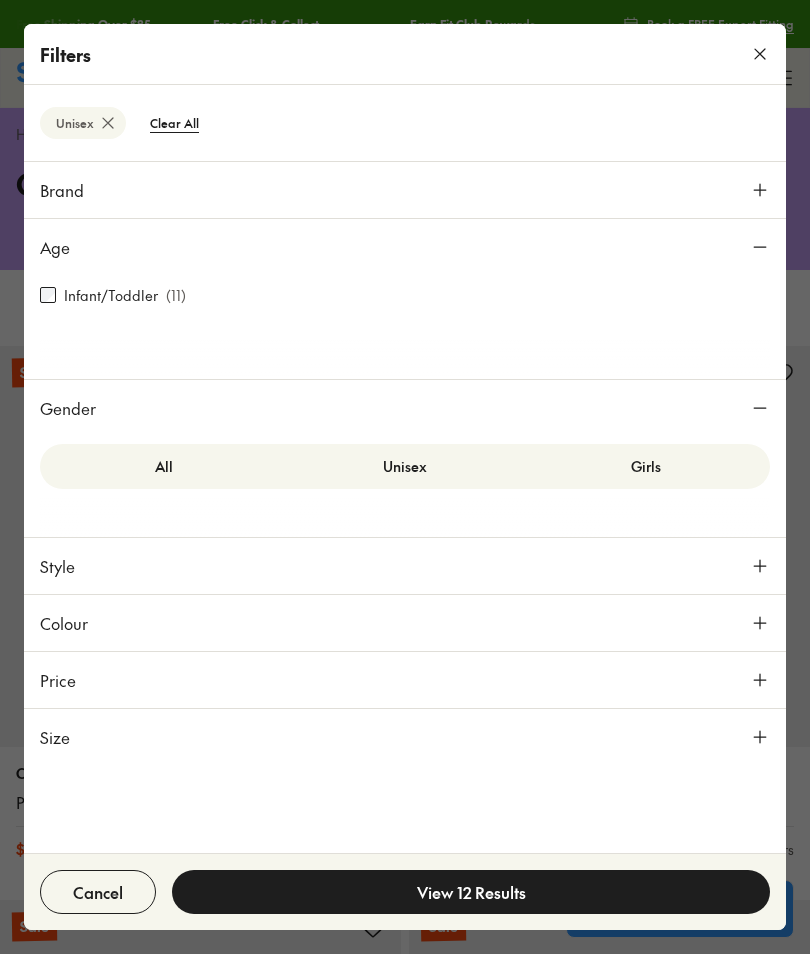 click at bounding box center (760, 54) 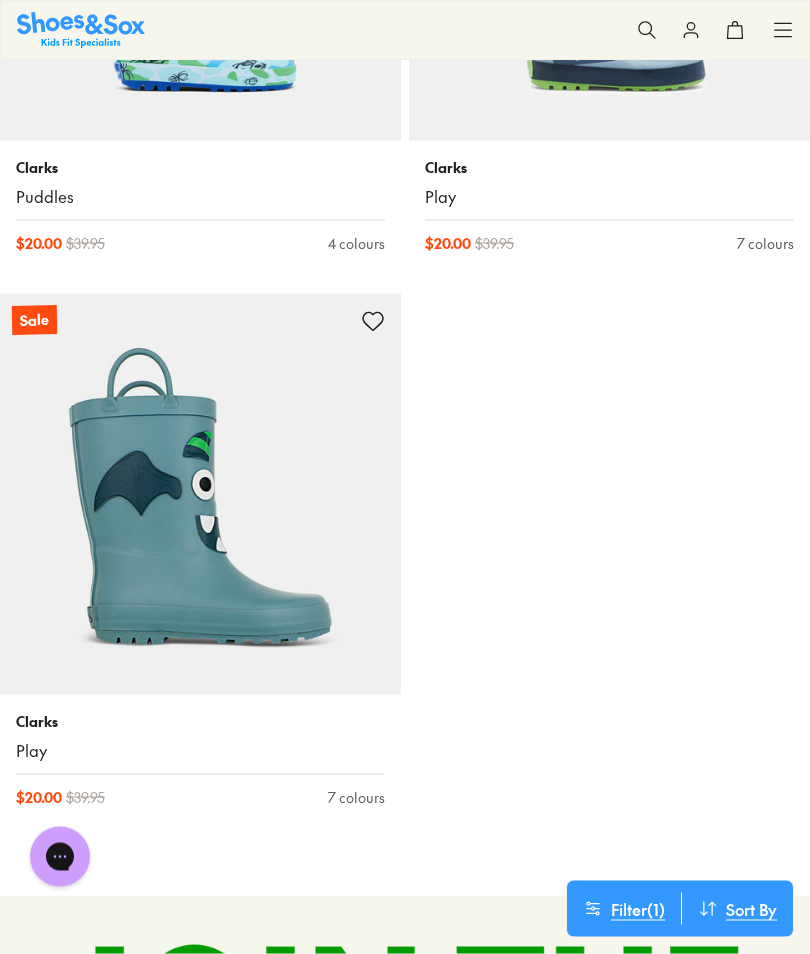 scroll, scrollTop: 3658, scrollLeft: 0, axis: vertical 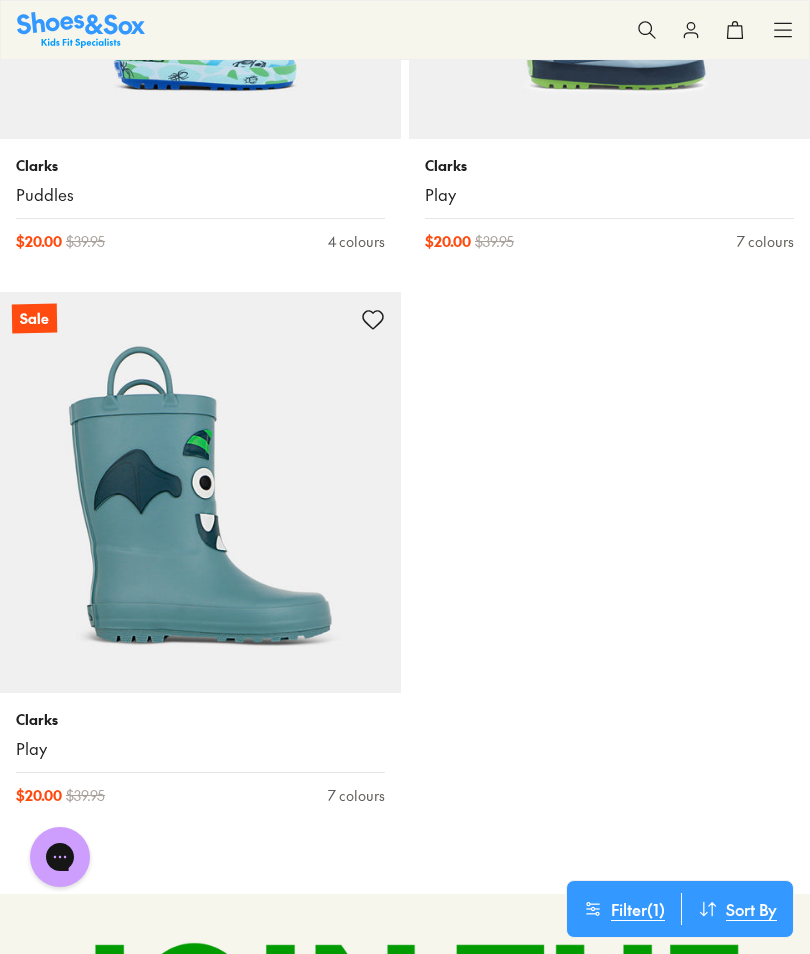 click at bounding box center [200, 492] 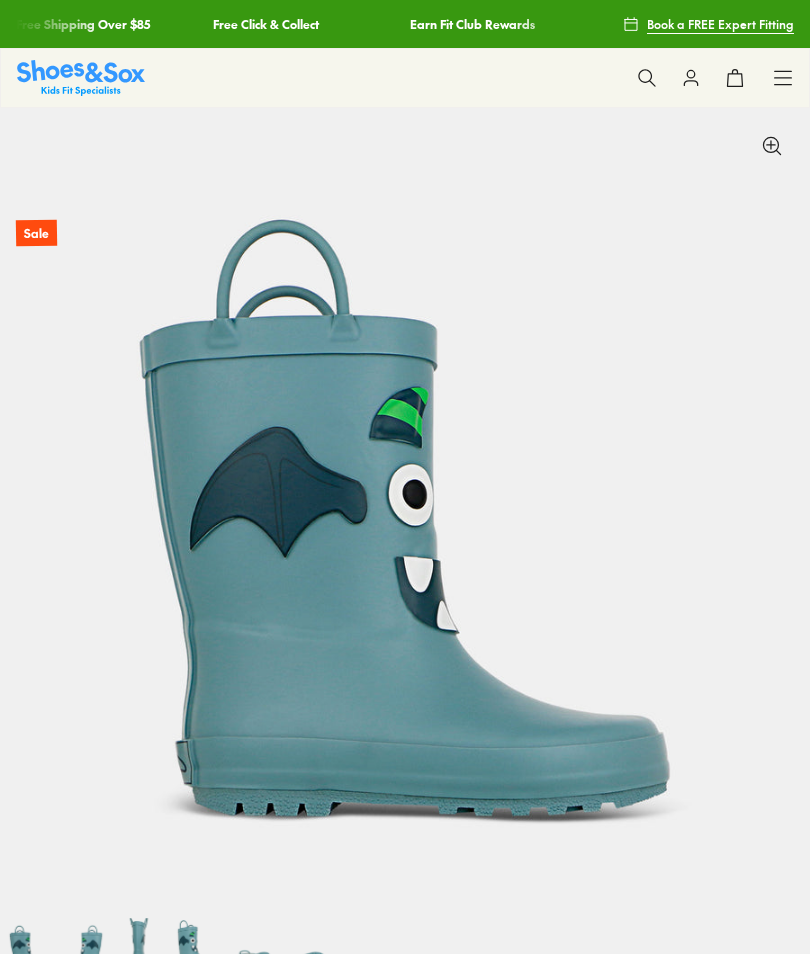 scroll, scrollTop: 0, scrollLeft: 0, axis: both 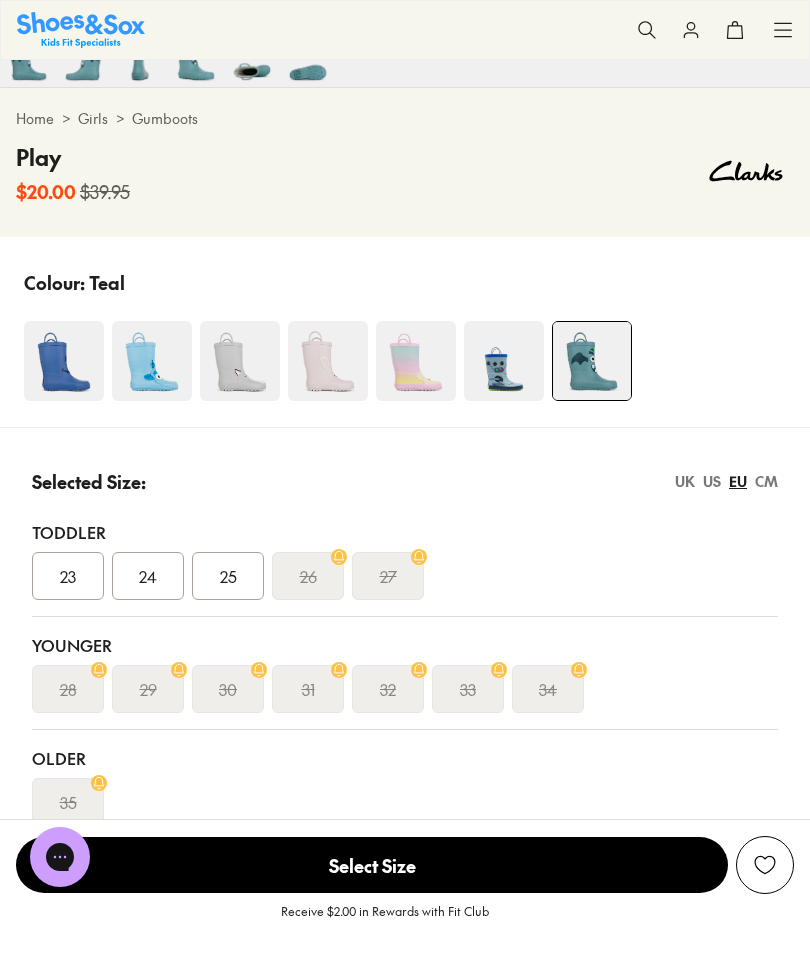 click at bounding box center (504, 361) 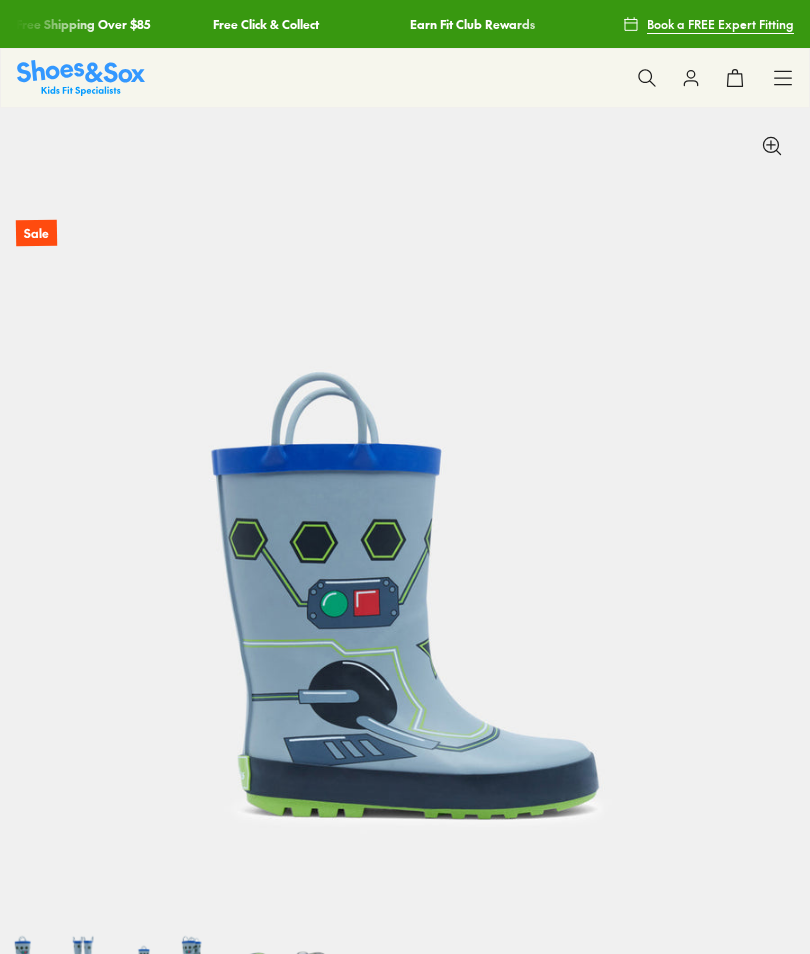 select on "*" 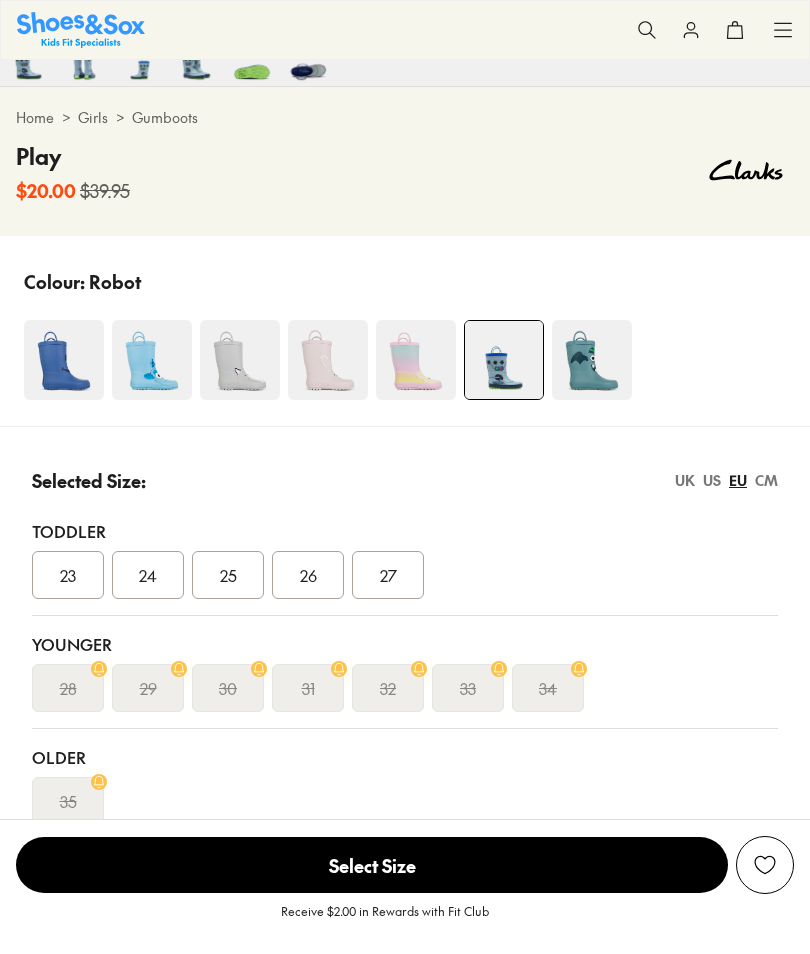 scroll, scrollTop: 949, scrollLeft: 0, axis: vertical 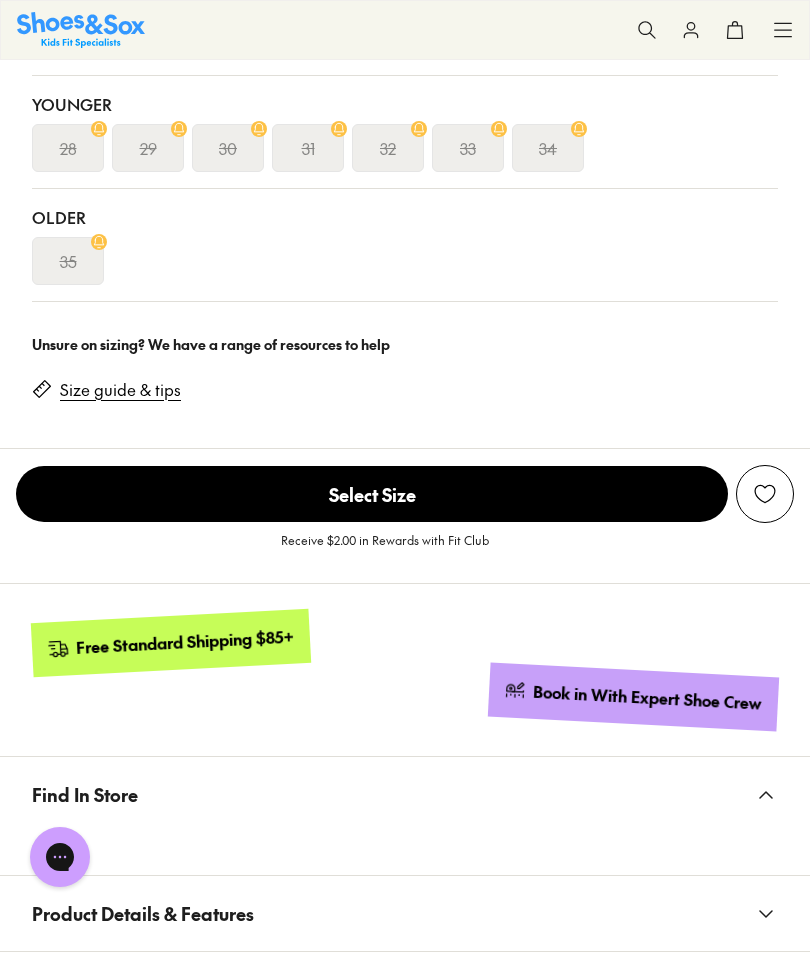 click on "Select Size" at bounding box center (372, 494) 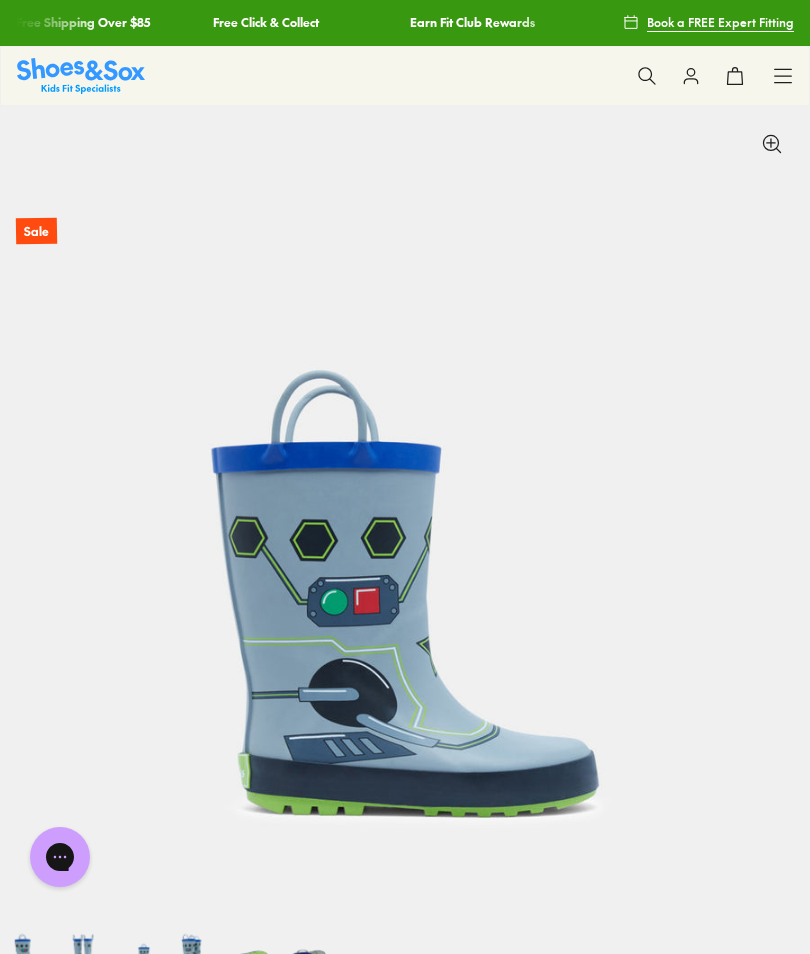 scroll, scrollTop: 0, scrollLeft: 0, axis: both 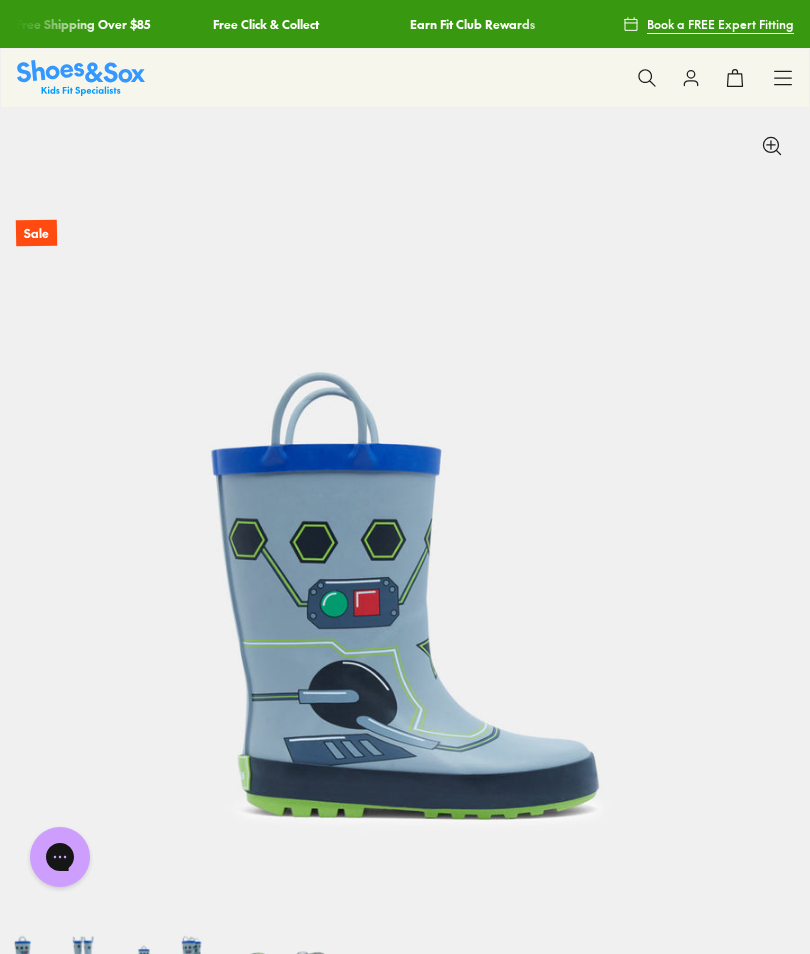click 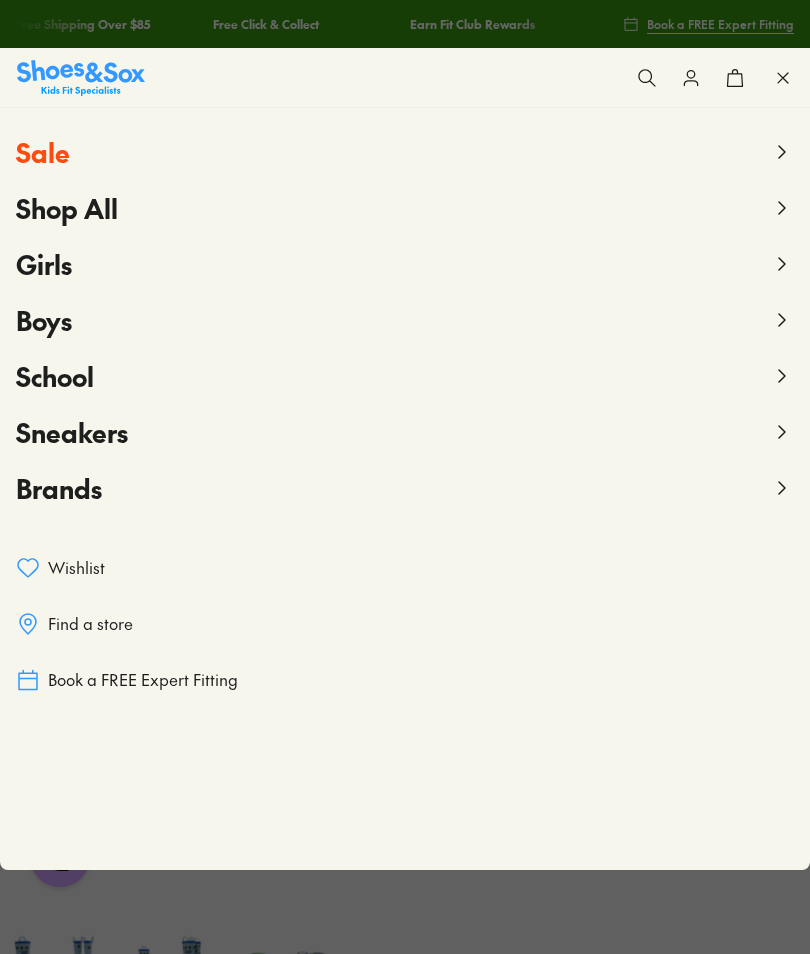 click on "Boys" at bounding box center [405, 320] 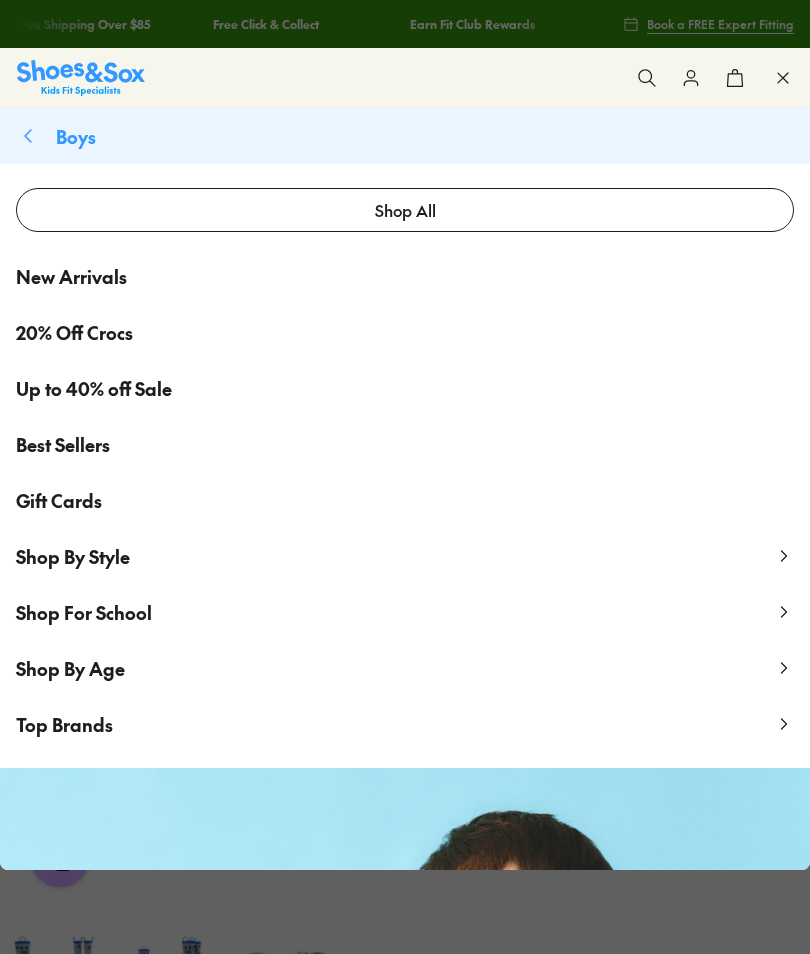 click on "Shop By Style" at bounding box center [73, 556] 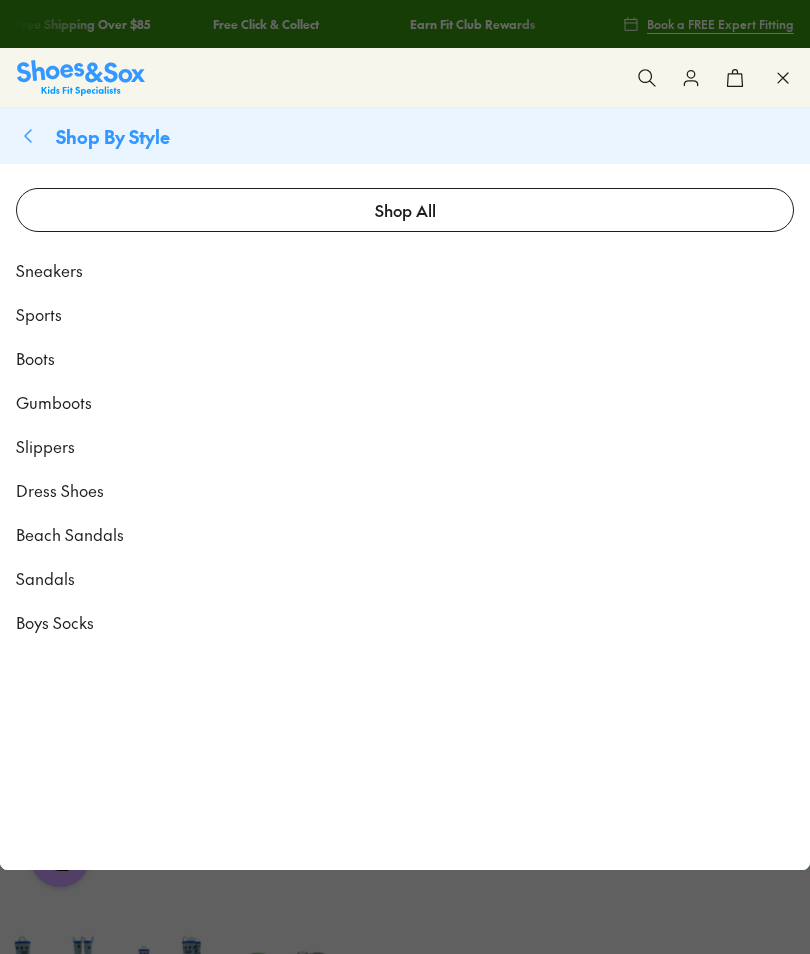 click on "Gumboots" at bounding box center (54, 402) 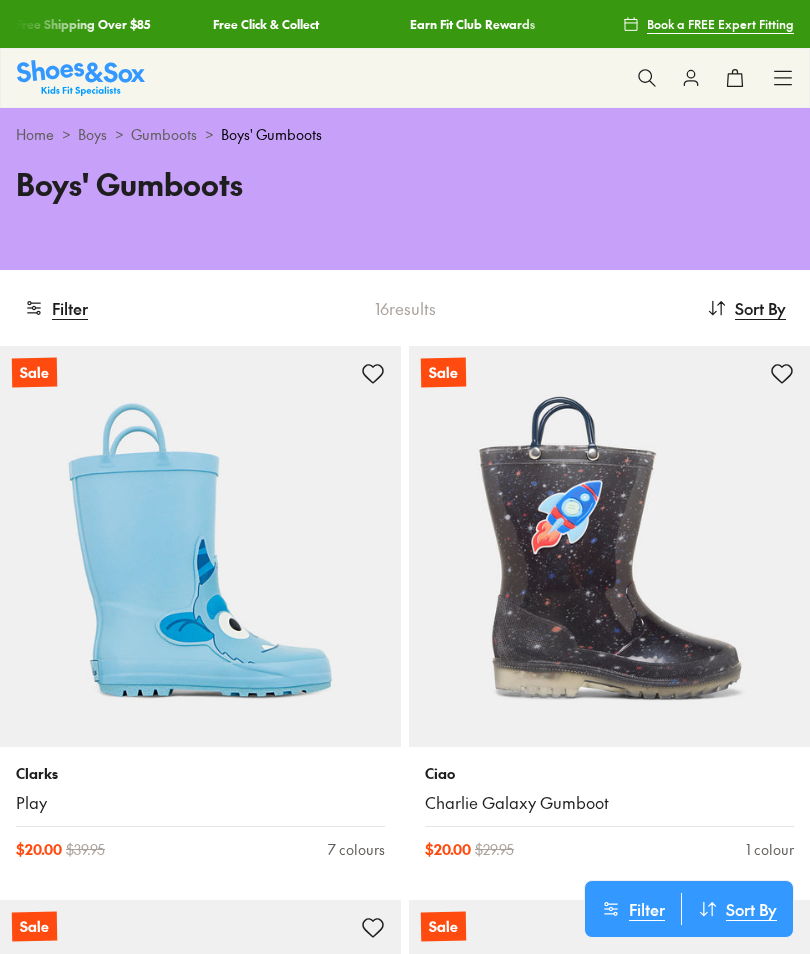scroll, scrollTop: 0, scrollLeft: 0, axis: both 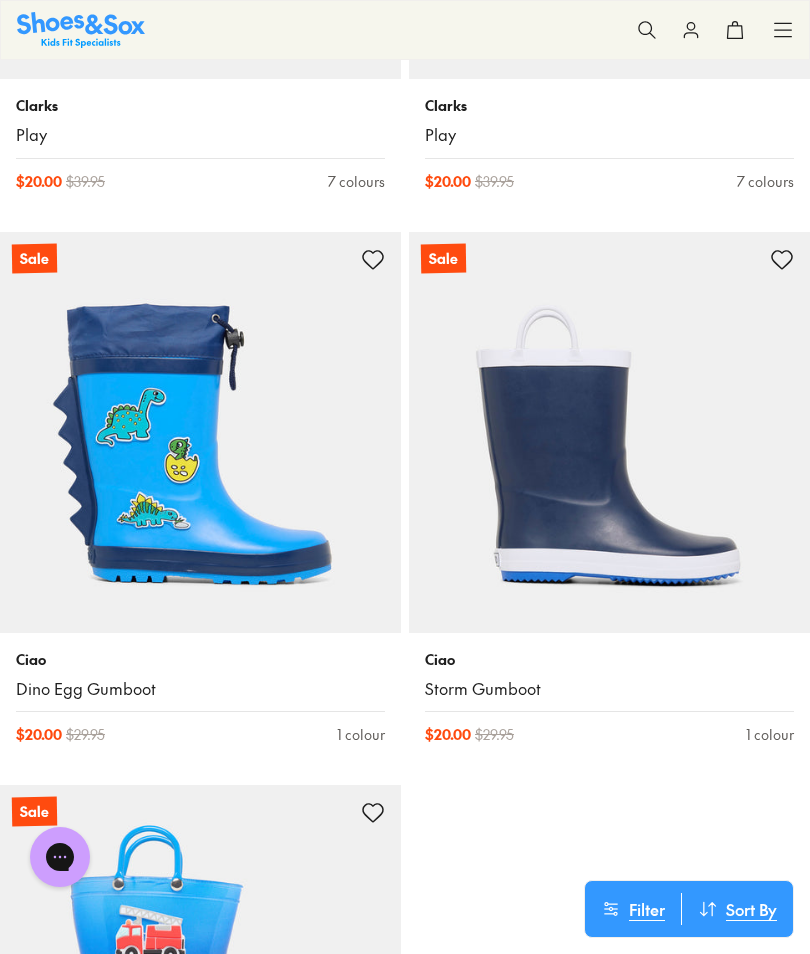 click at bounding box center [200, 432] 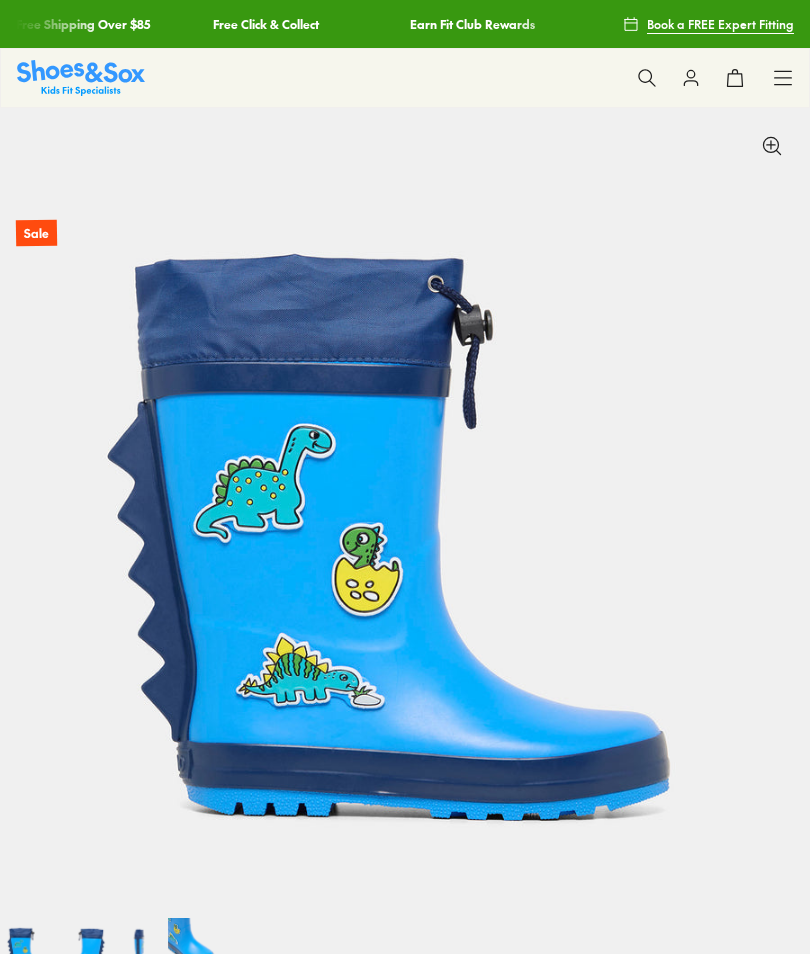 scroll, scrollTop: 0, scrollLeft: 0, axis: both 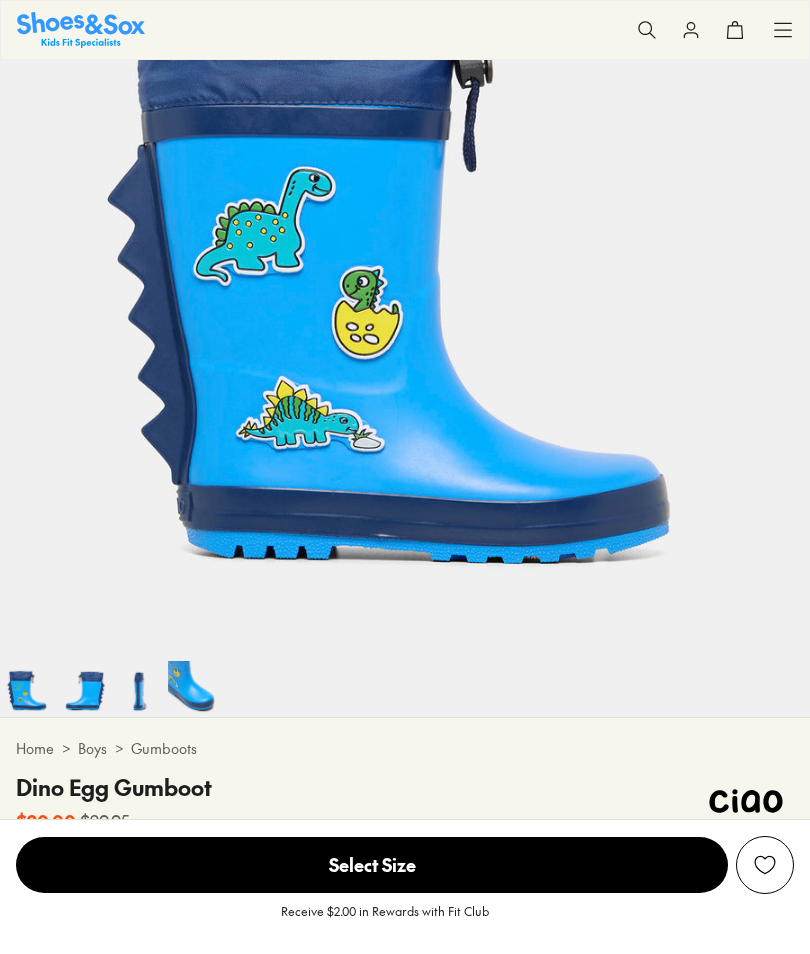 select on "*" 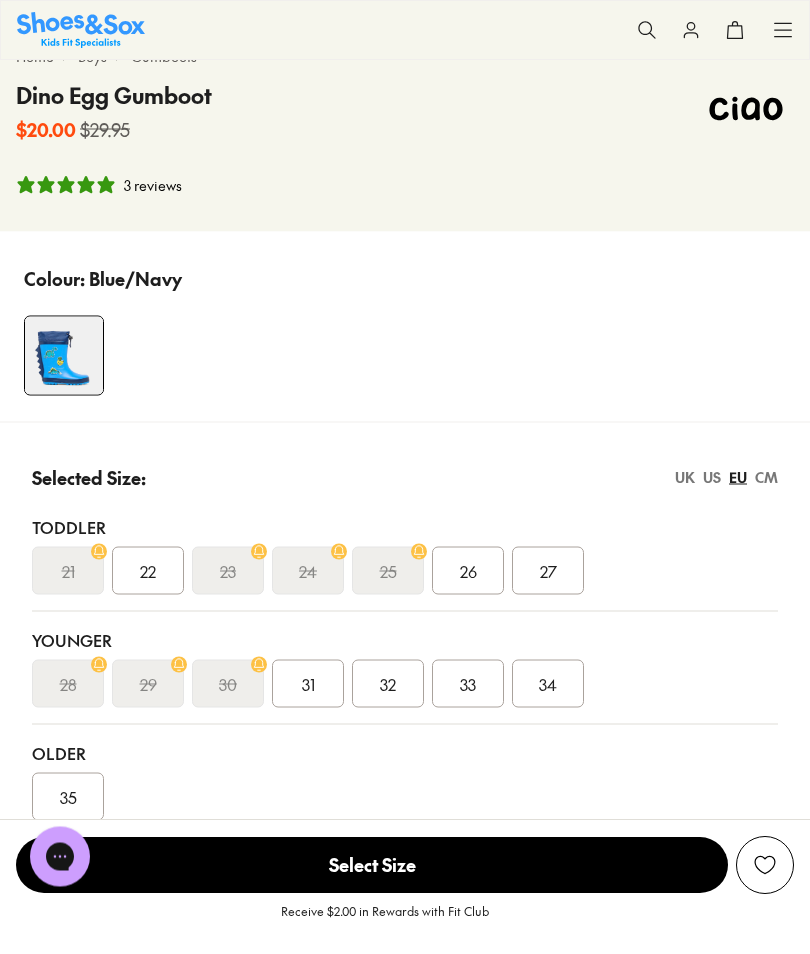 scroll, scrollTop: 951, scrollLeft: 0, axis: vertical 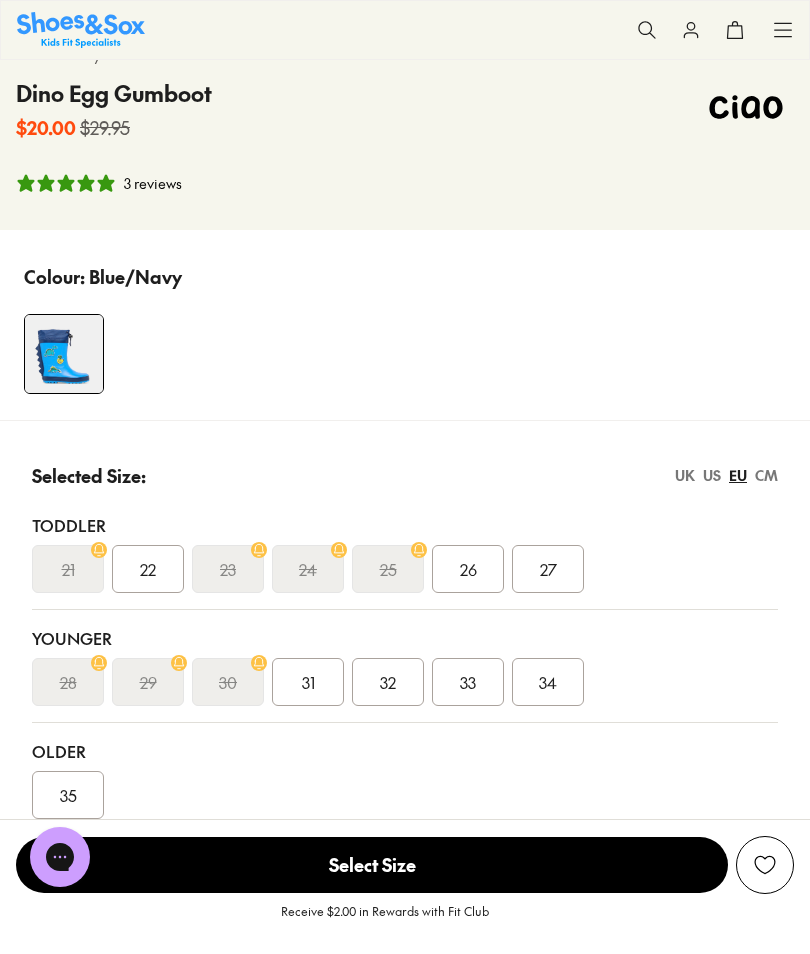 click on "34" at bounding box center (548, 682) 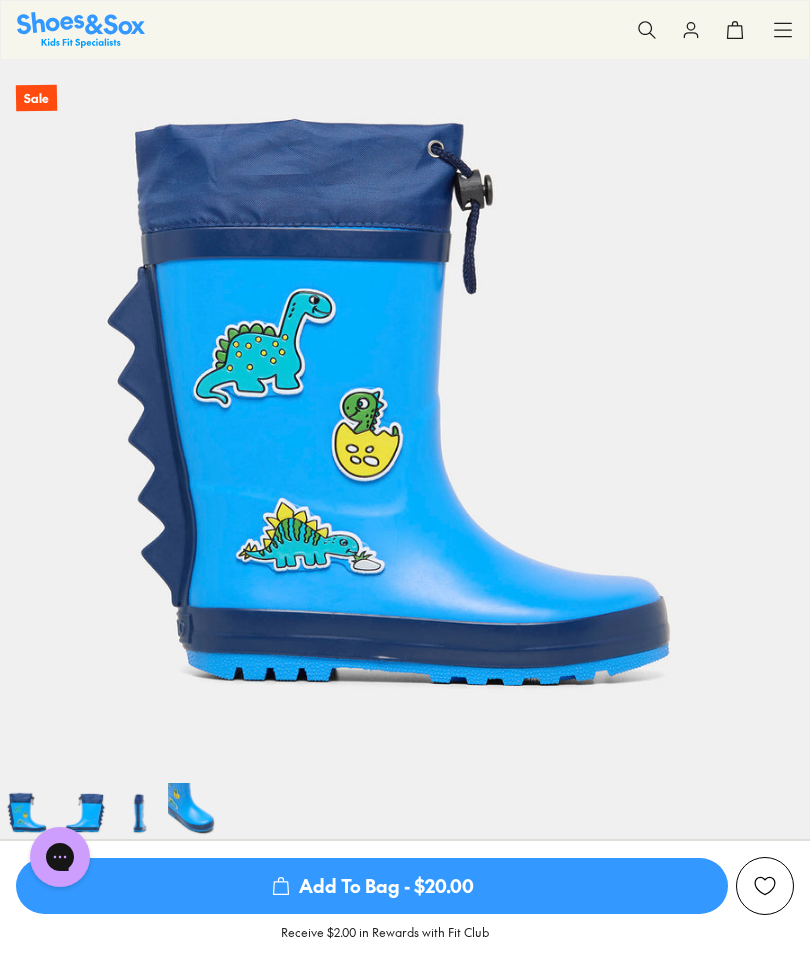 scroll, scrollTop: 131, scrollLeft: 0, axis: vertical 